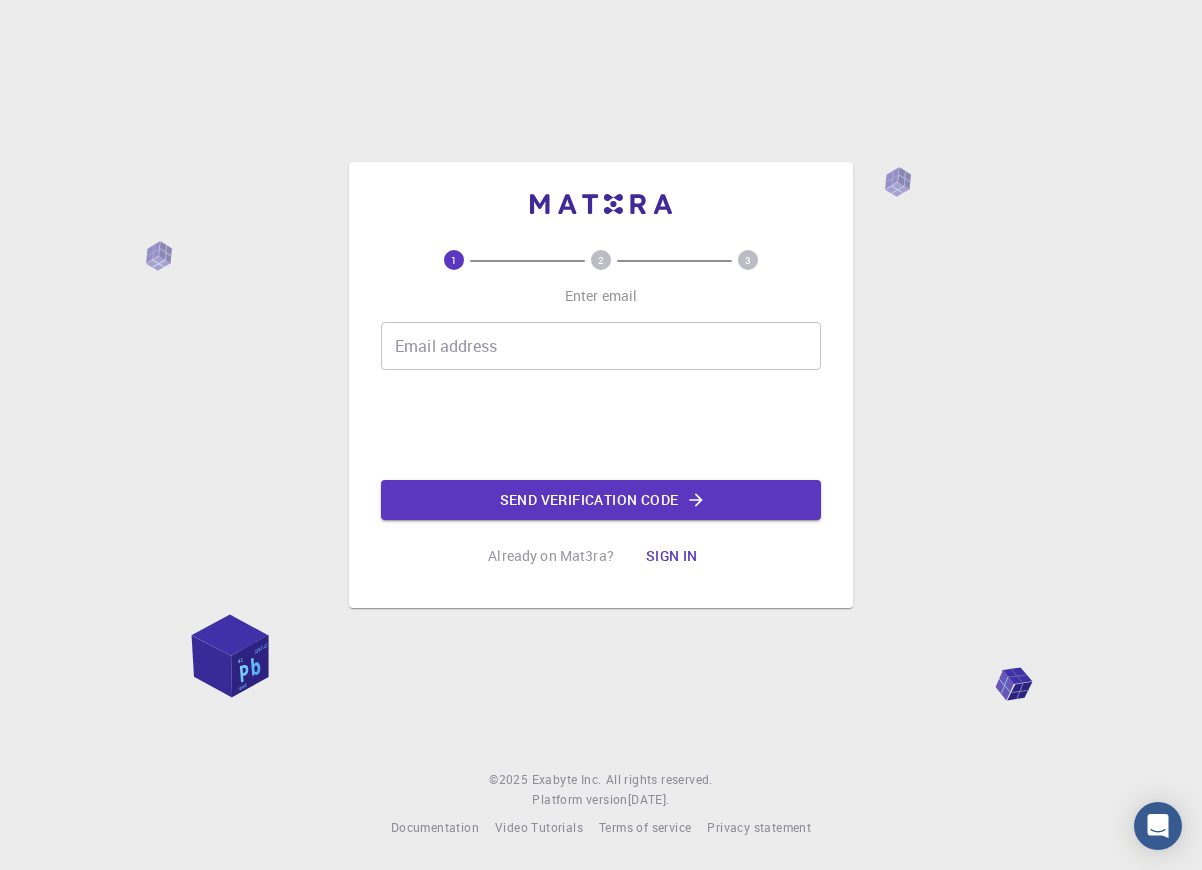 scroll, scrollTop: 0, scrollLeft: 0, axis: both 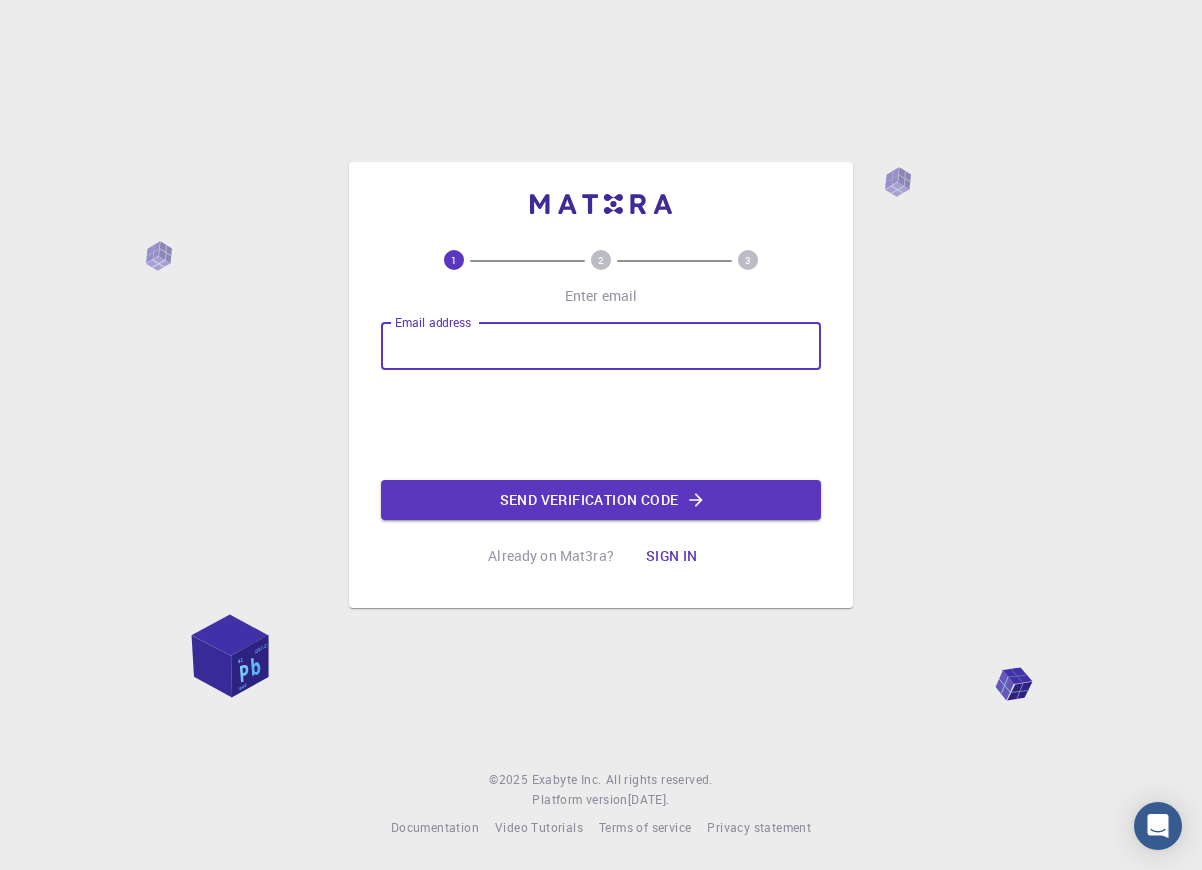 type on "[EMAIL_ADDRESS][DOMAIN_NAME]" 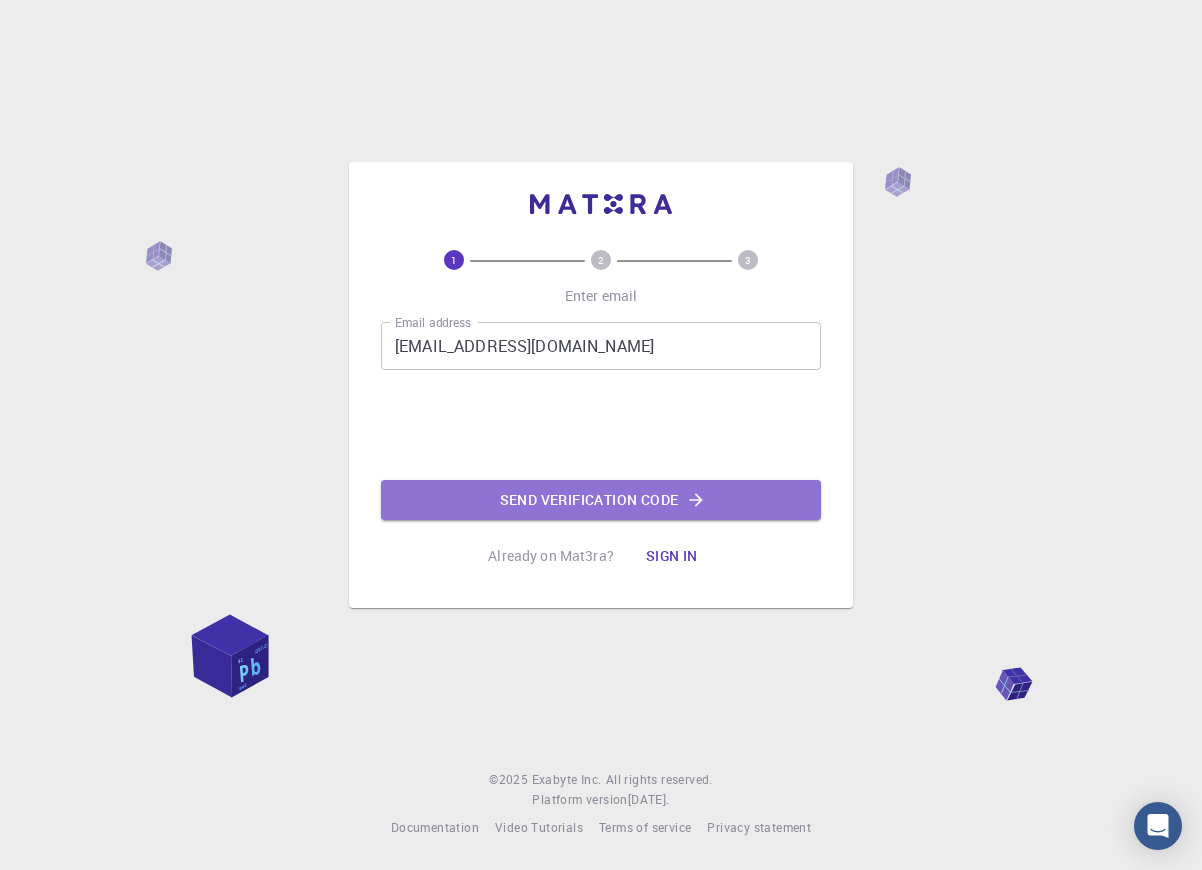 click on "Send verification code" 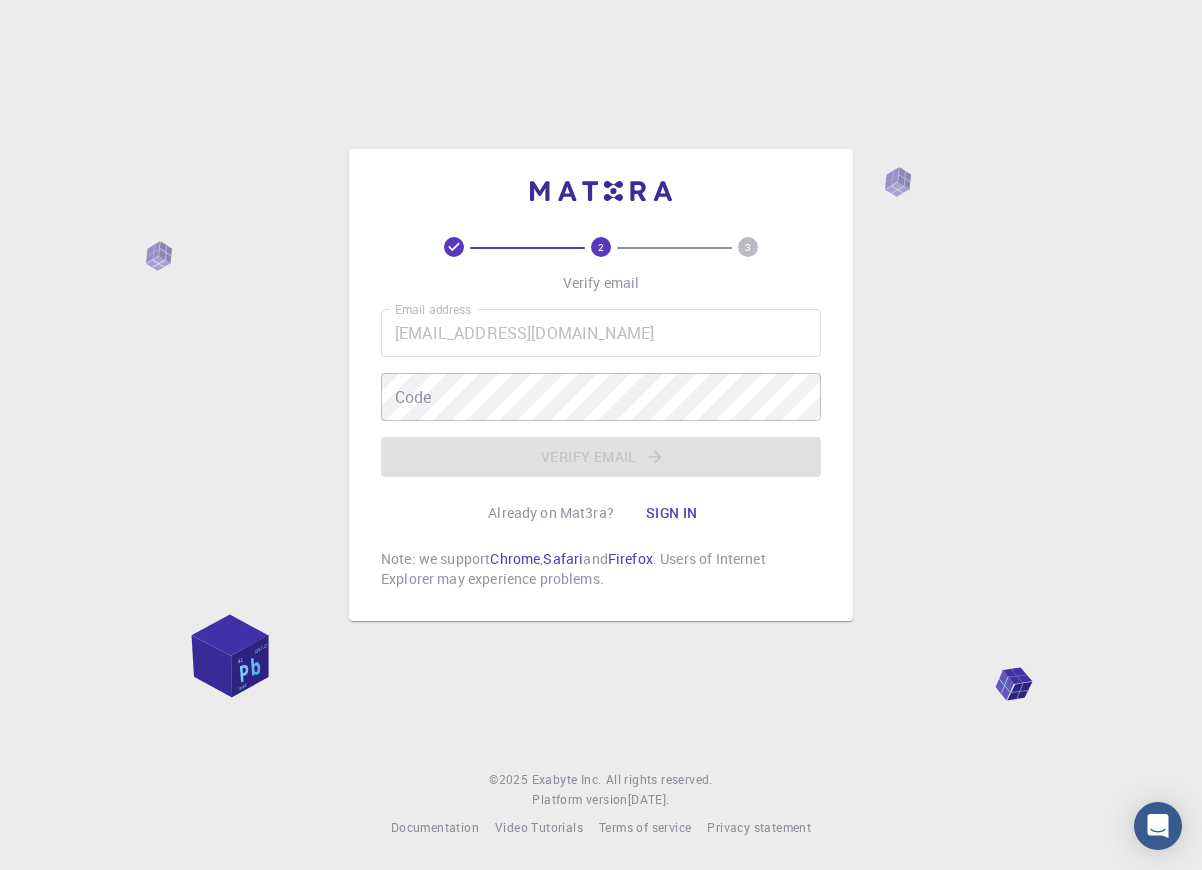 click on "2 3 Verify email Email address inessilva@terrarquitectos.pt Email address Code Code Verify email Already on Mat3ra? Sign in Note: we support  Chrome ,  Safari  and  Firefox . Users of Internet Explorer may experience problems. ©  2025   Exabyte Inc.   All rights reserved. Platform version  2025.6.26 . Documentation Video Tutorials Terms of service Privacy statement" at bounding box center [601, 435] 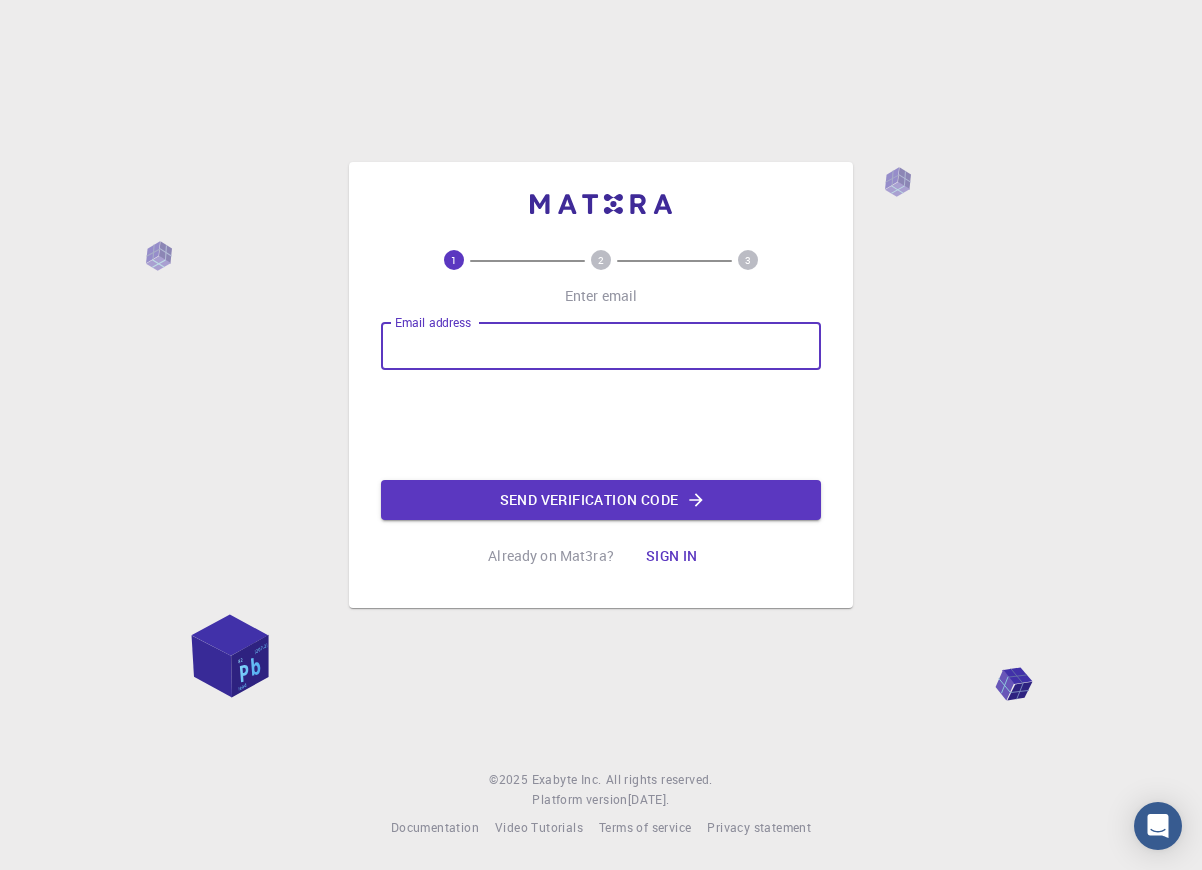 click on "Email address" at bounding box center (601, 346) 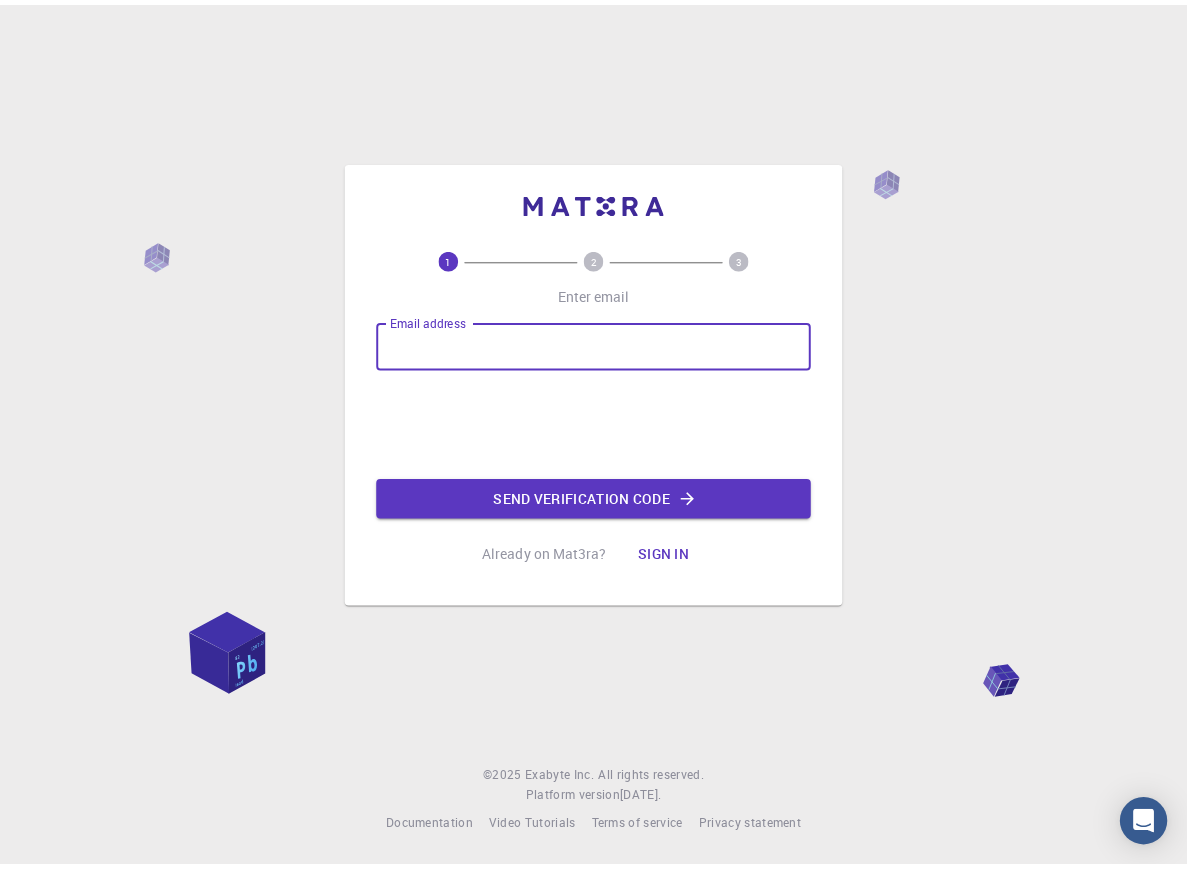 scroll, scrollTop: 0, scrollLeft: 0, axis: both 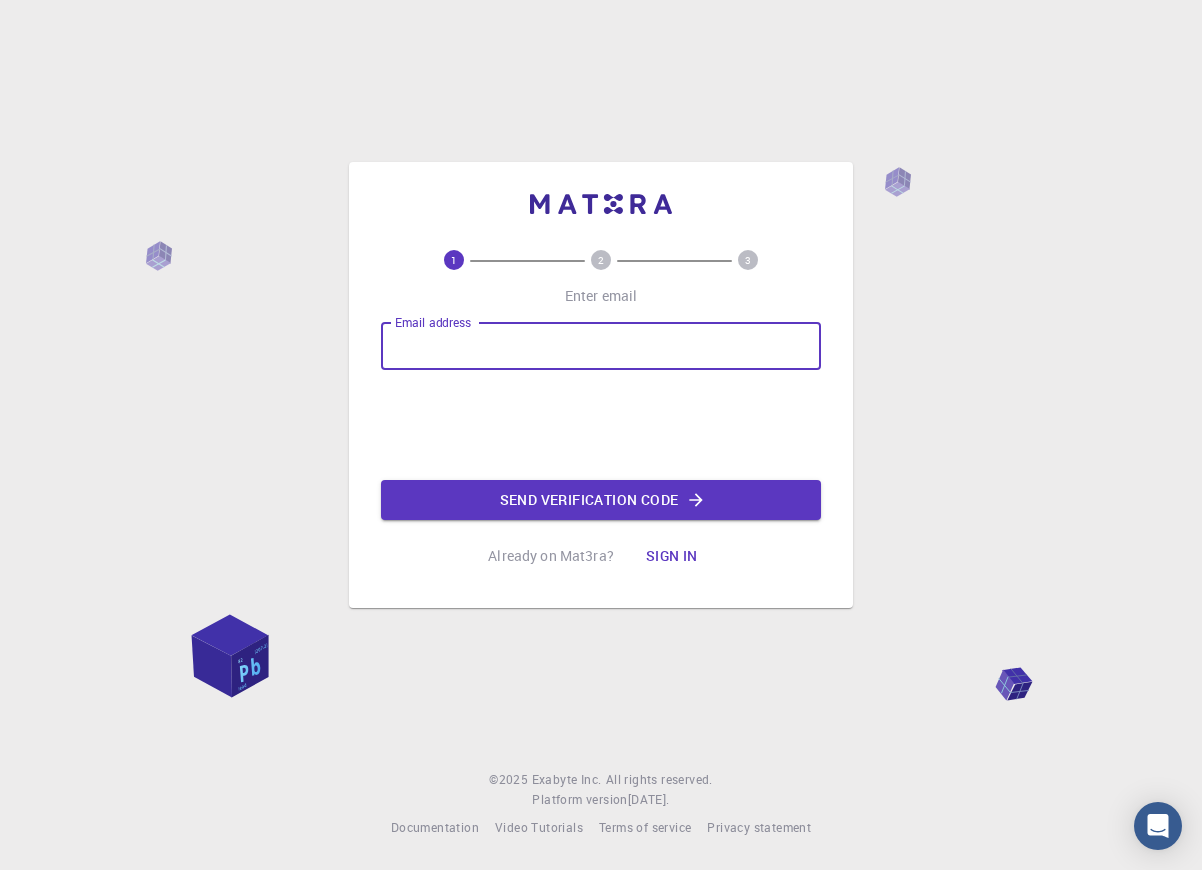 type on "[EMAIL_ADDRESS][DOMAIN_NAME]" 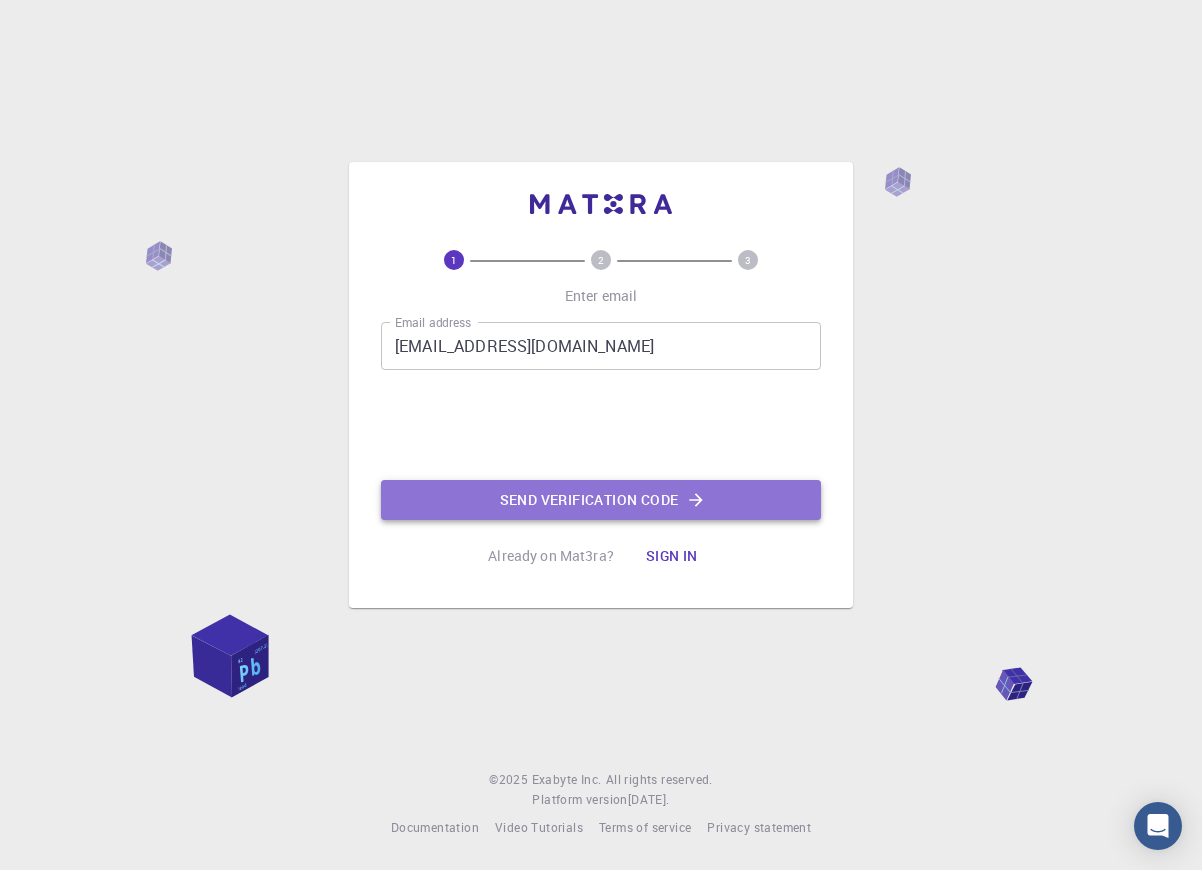 click on "Send verification code" 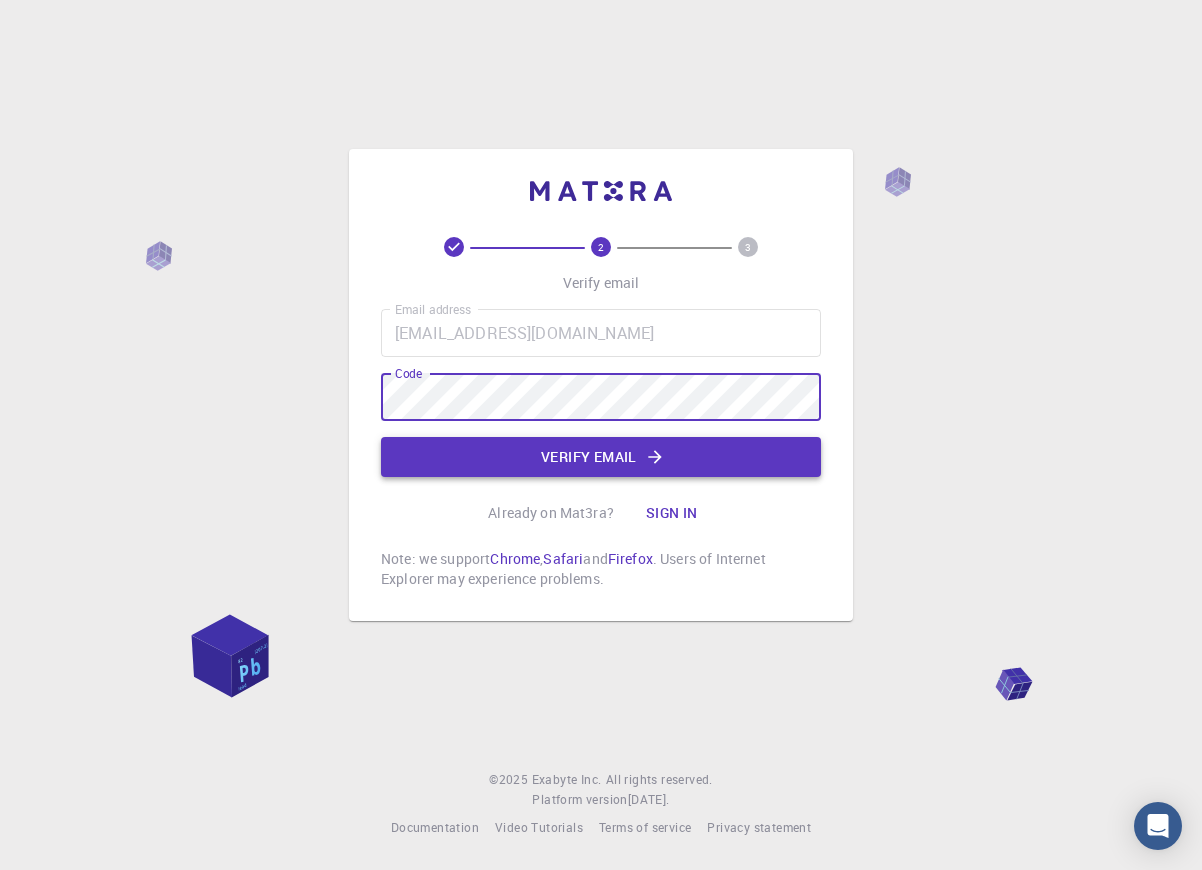 click on "Verify email" 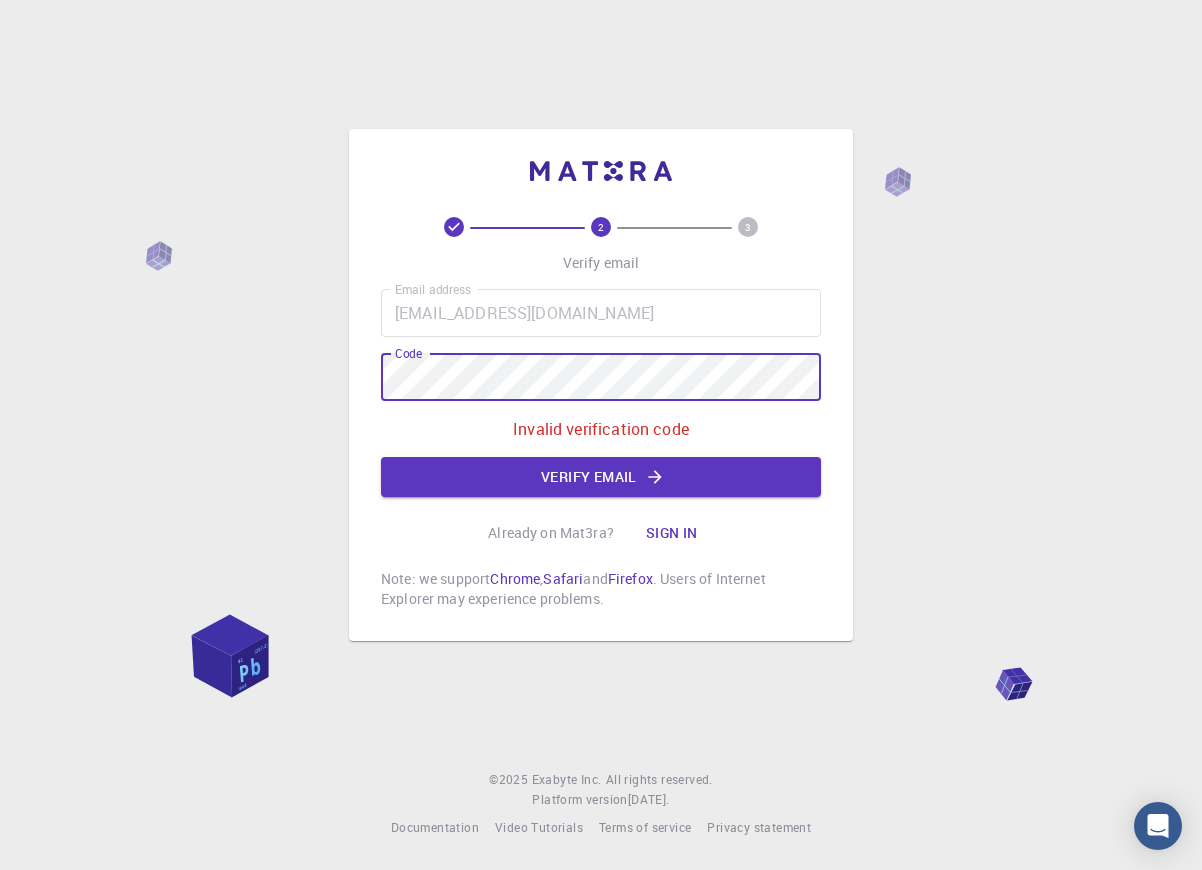 click on "2 3 Verify email Email address [EMAIL_ADDRESS][DOMAIN_NAME] Email address Code Code Invalid verification code Verify email Already on Mat3ra? Sign in Note: we support  Chrome ,  Safari  and  Firefox . Users of Internet Explorer may experience problems. ©  2025   Exabyte Inc.   All rights reserved. Platform version  [DATE] . Documentation Video Tutorials Terms of service Privacy statement" at bounding box center (601, 435) 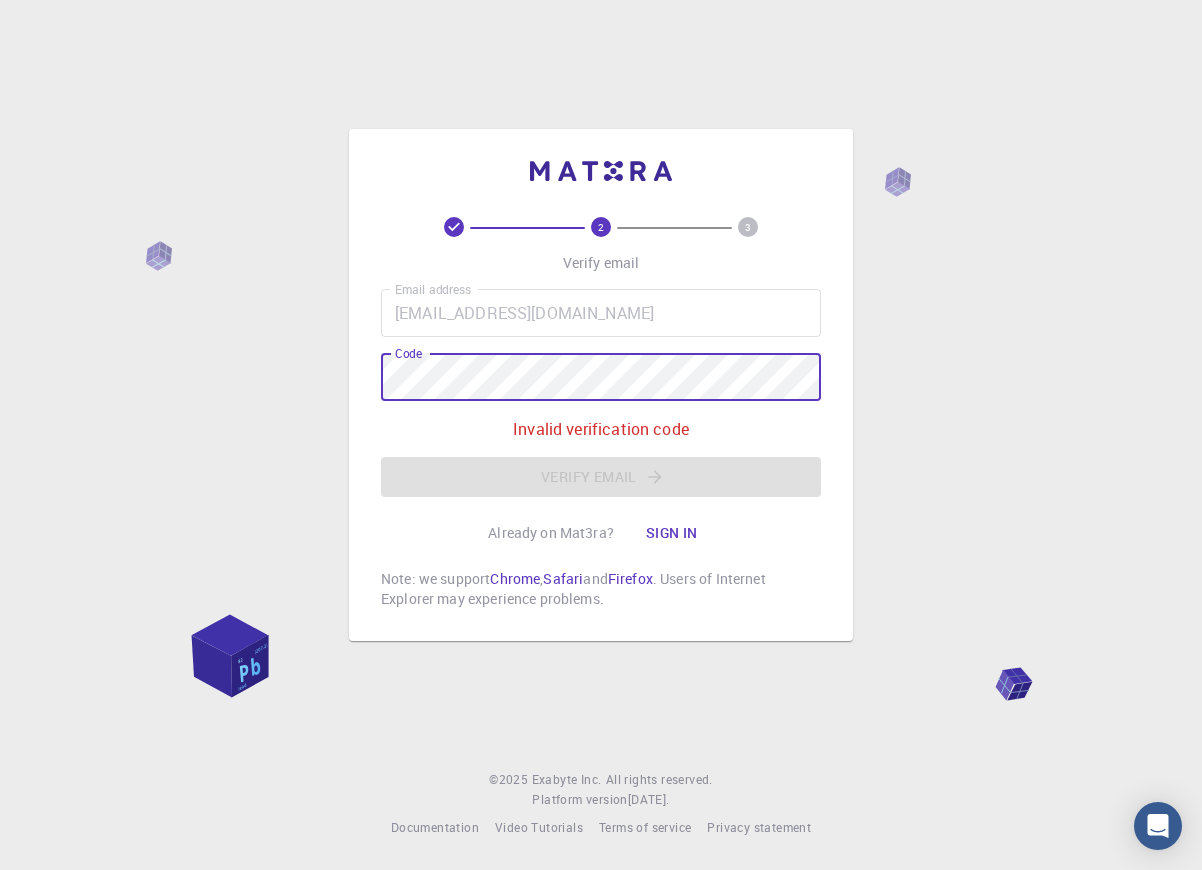 click on "2 3 Verify email Email address [EMAIL_ADDRESS][DOMAIN_NAME] Email address Code Code Invalid verification code Verify email Already on Mat3ra? Sign in Note: we support  Chrome ,  Safari  and  Firefox . Users of Internet Explorer may experience problems. ©  2025   Exabyte Inc.   All rights reserved. Platform version  [DATE] . Documentation Video Tutorials Terms of service Privacy statement" at bounding box center [601, 435] 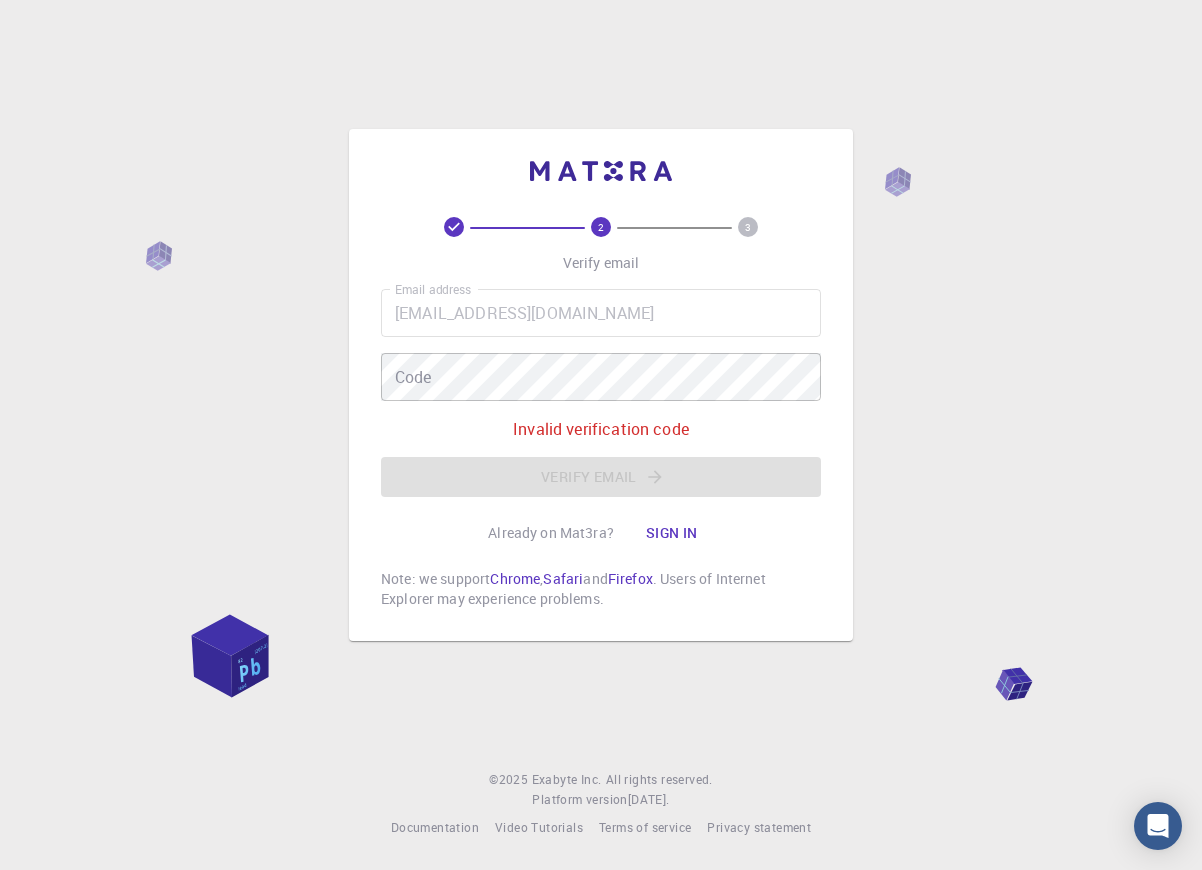 click on "Invalid verification code" at bounding box center (601, 429) 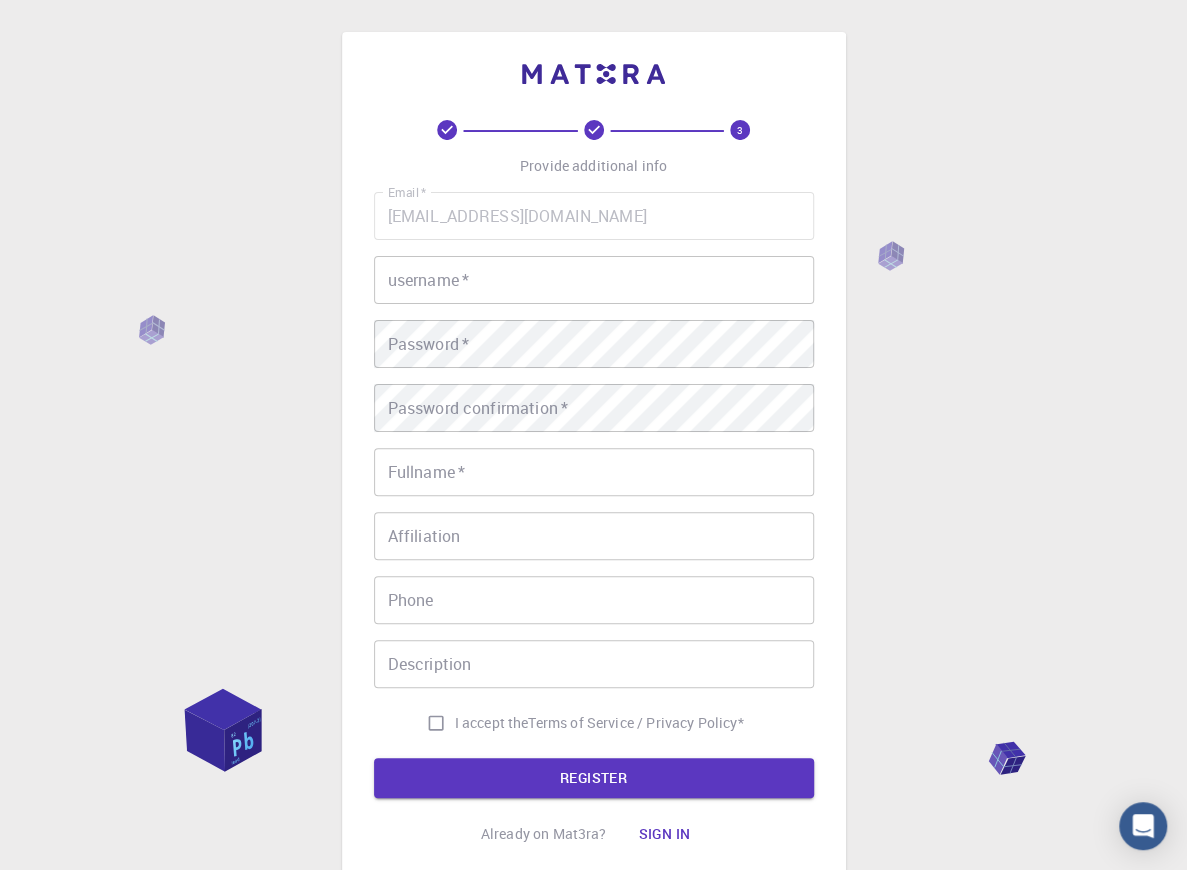 click on "username   *" at bounding box center (594, 280) 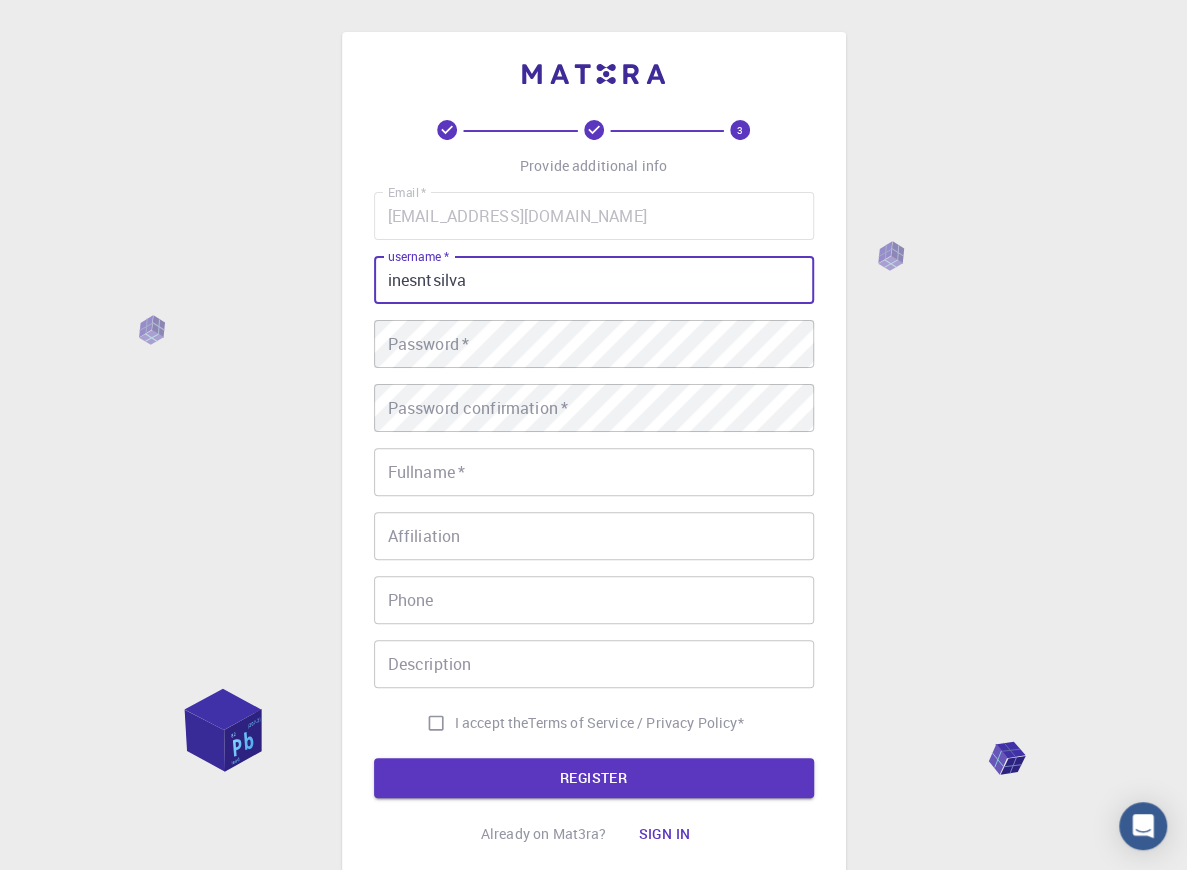 type on "inesntsilva" 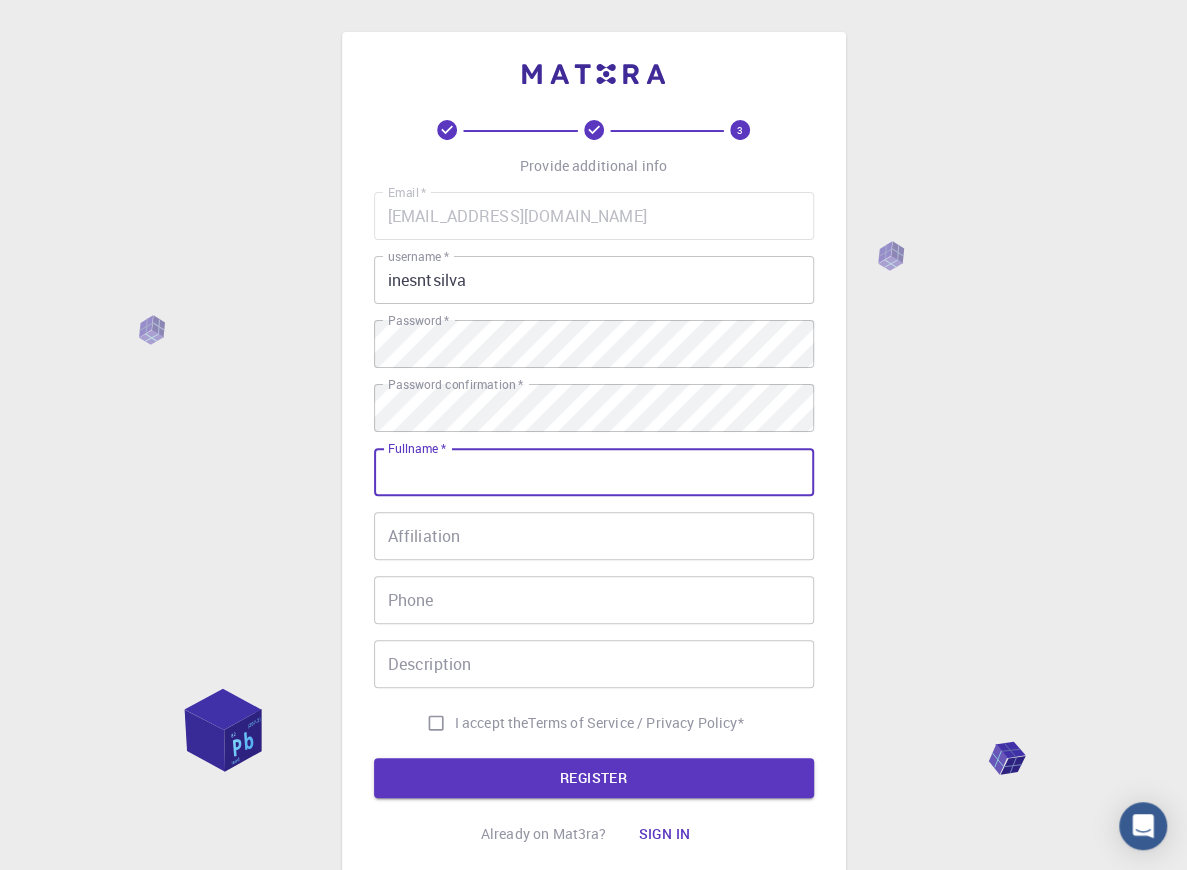 click on "Fullname   *" at bounding box center (594, 472) 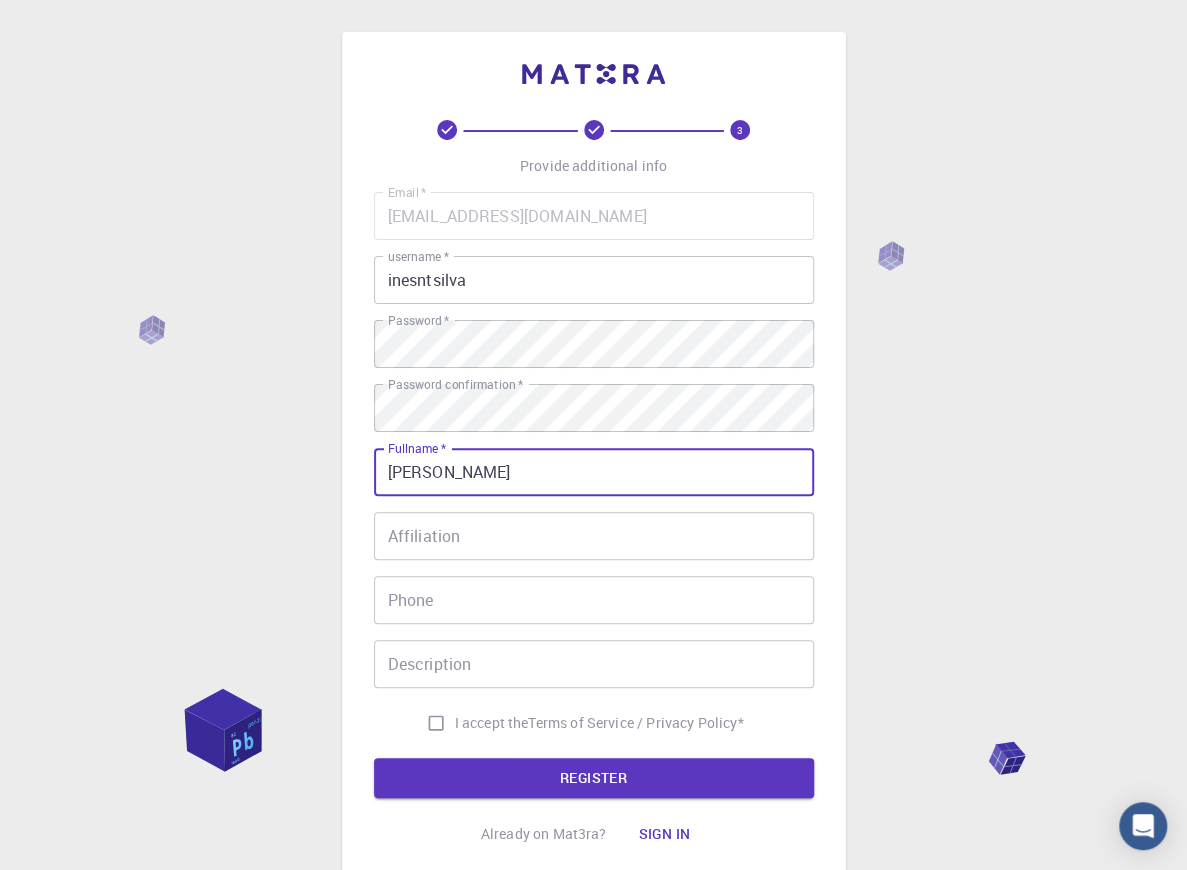 type on "[PERSON_NAME]" 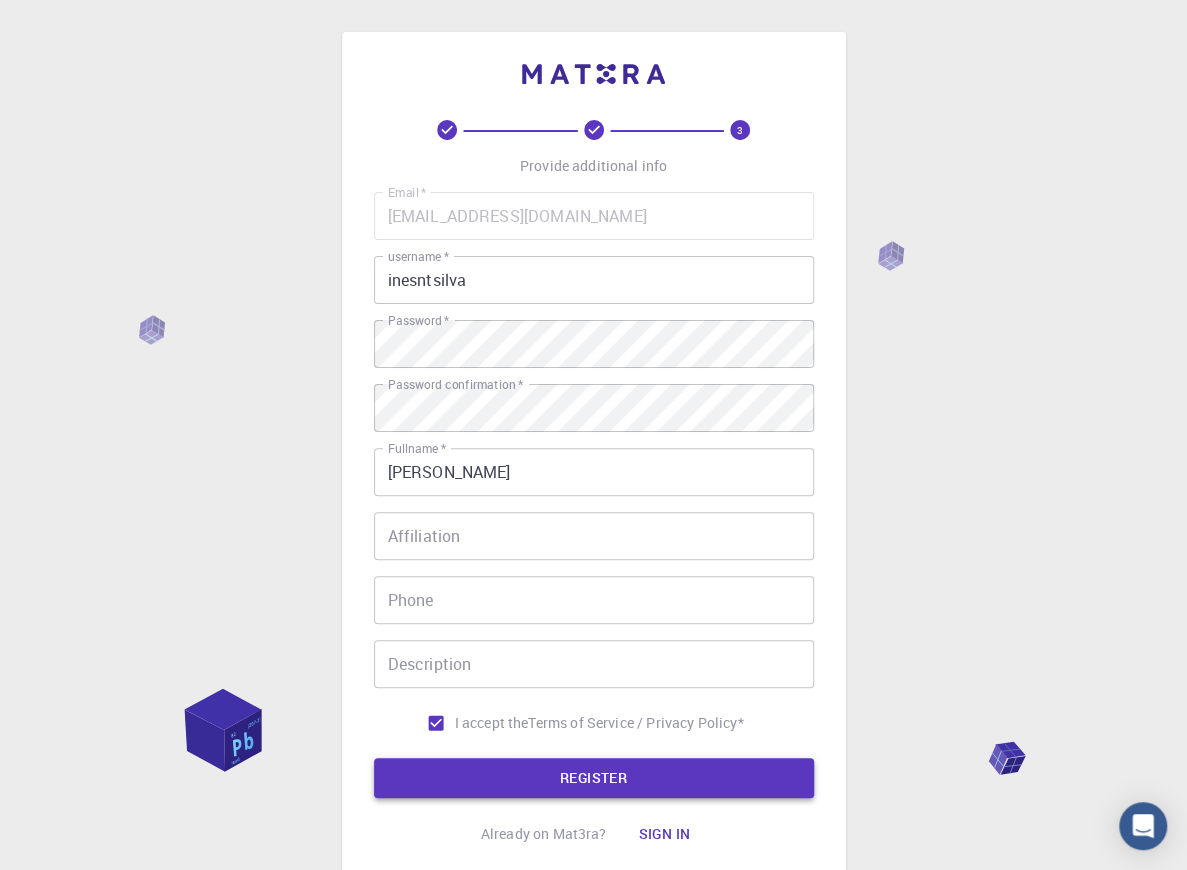 click on "REGISTER" at bounding box center [594, 778] 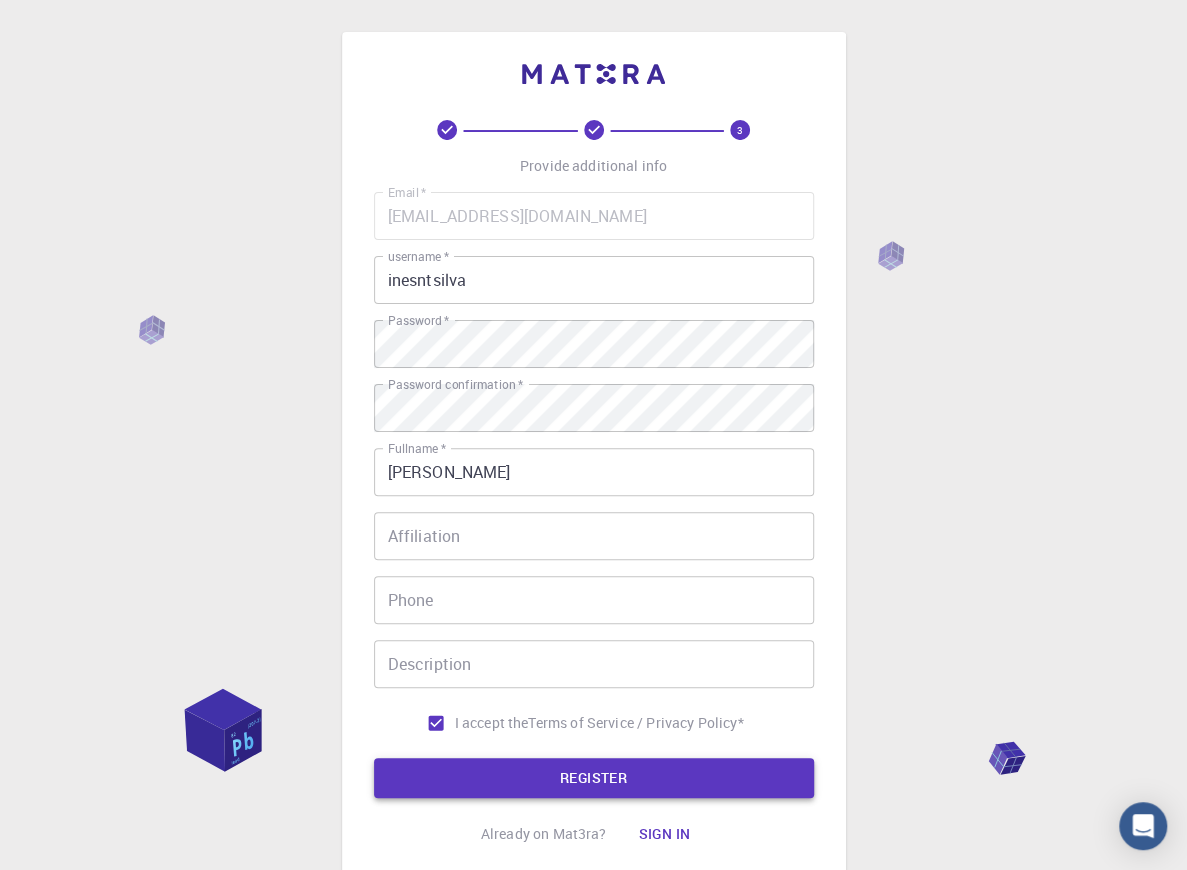 click on "REGISTER" at bounding box center (594, 778) 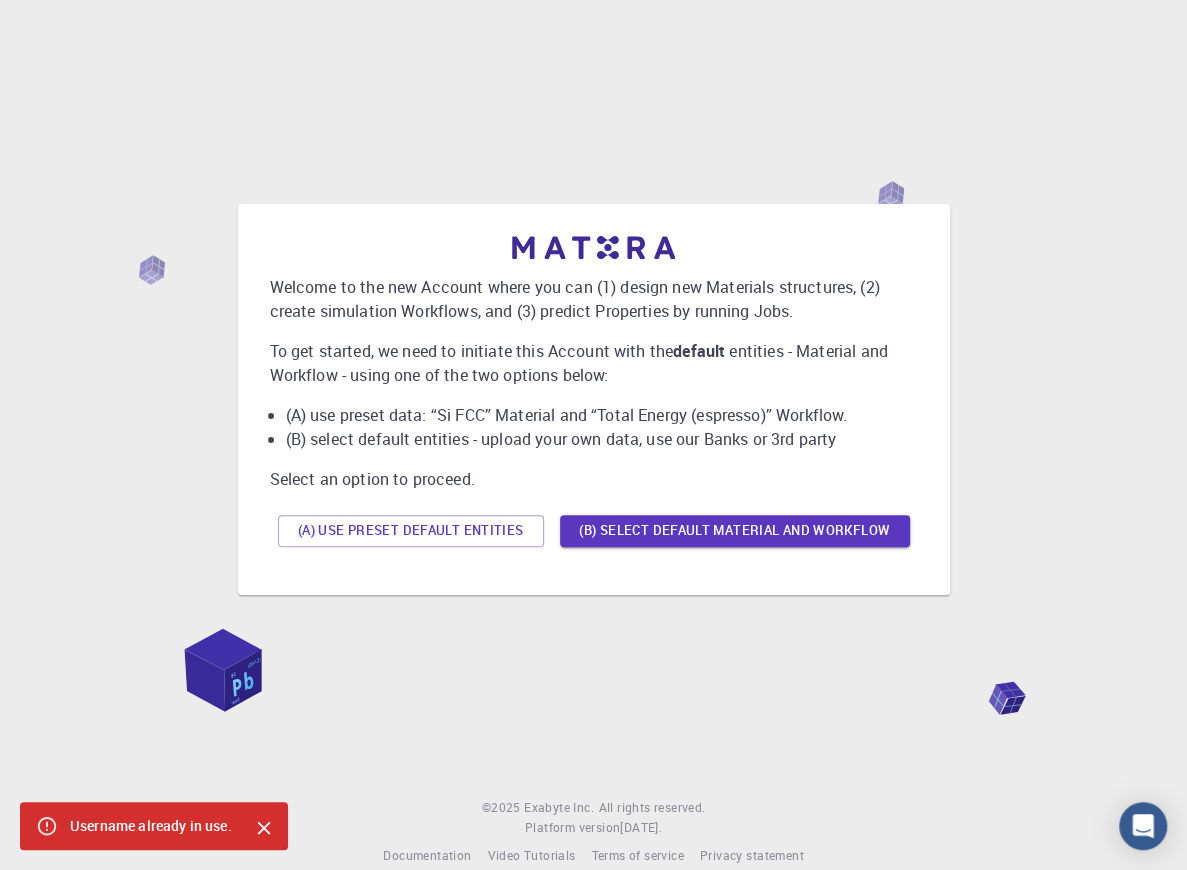 scroll, scrollTop: 0, scrollLeft: 0, axis: both 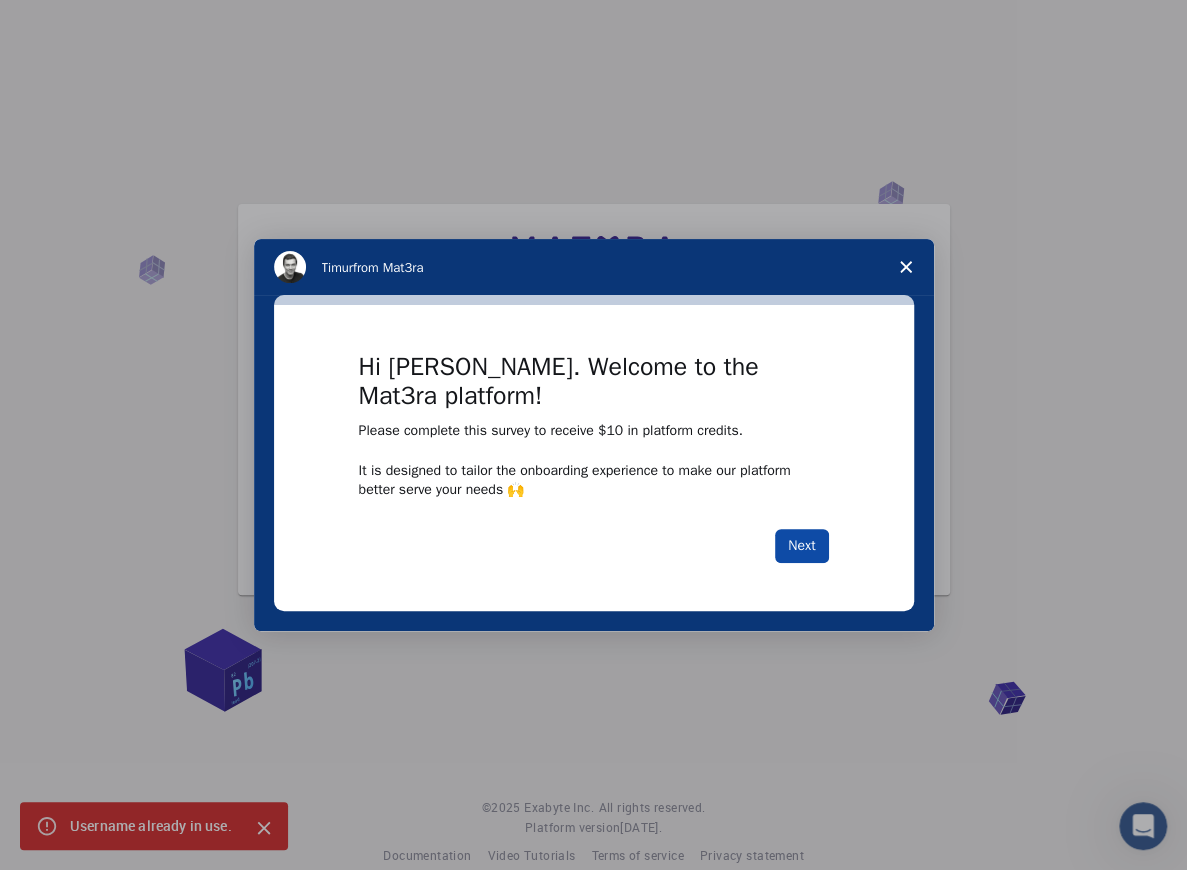 click on "Next" at bounding box center (801, 546) 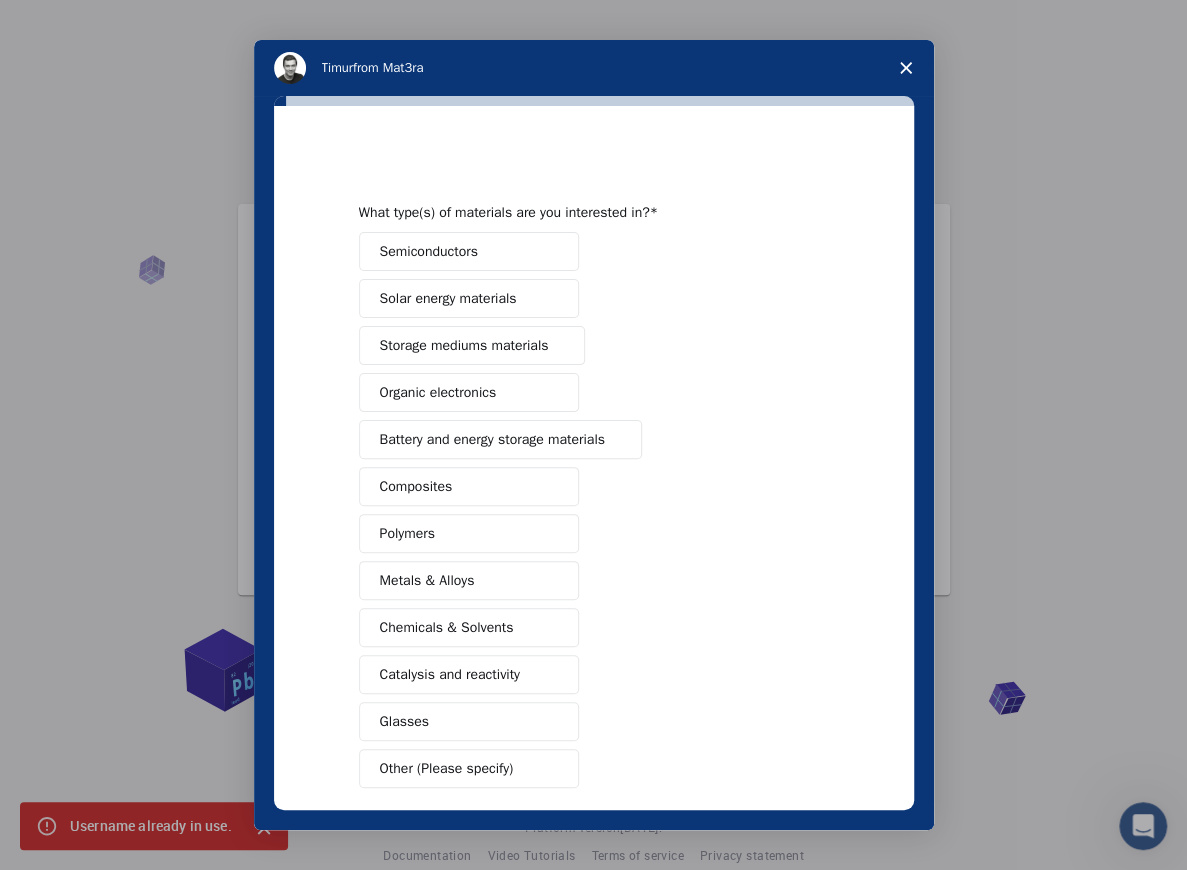click at bounding box center [906, 68] 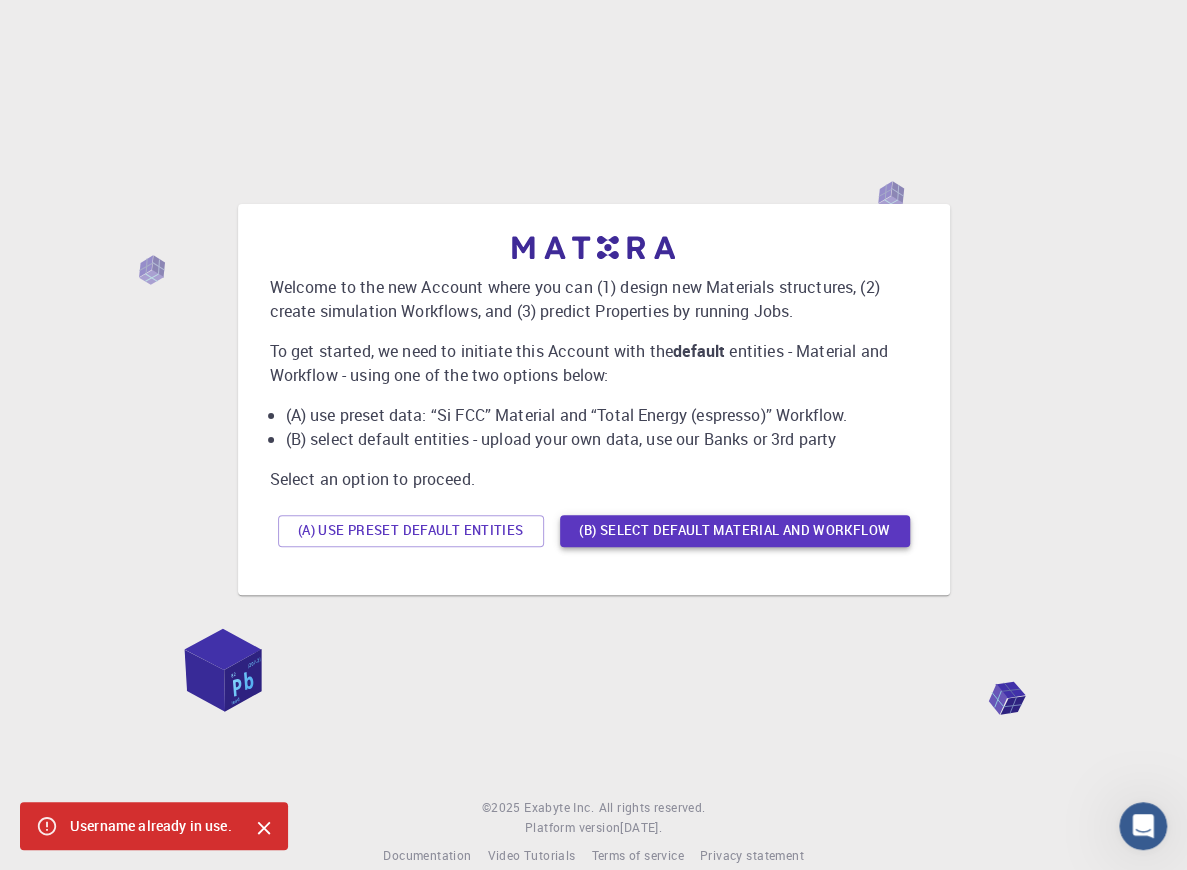 click on "(B) Select default material and workflow" at bounding box center [735, 531] 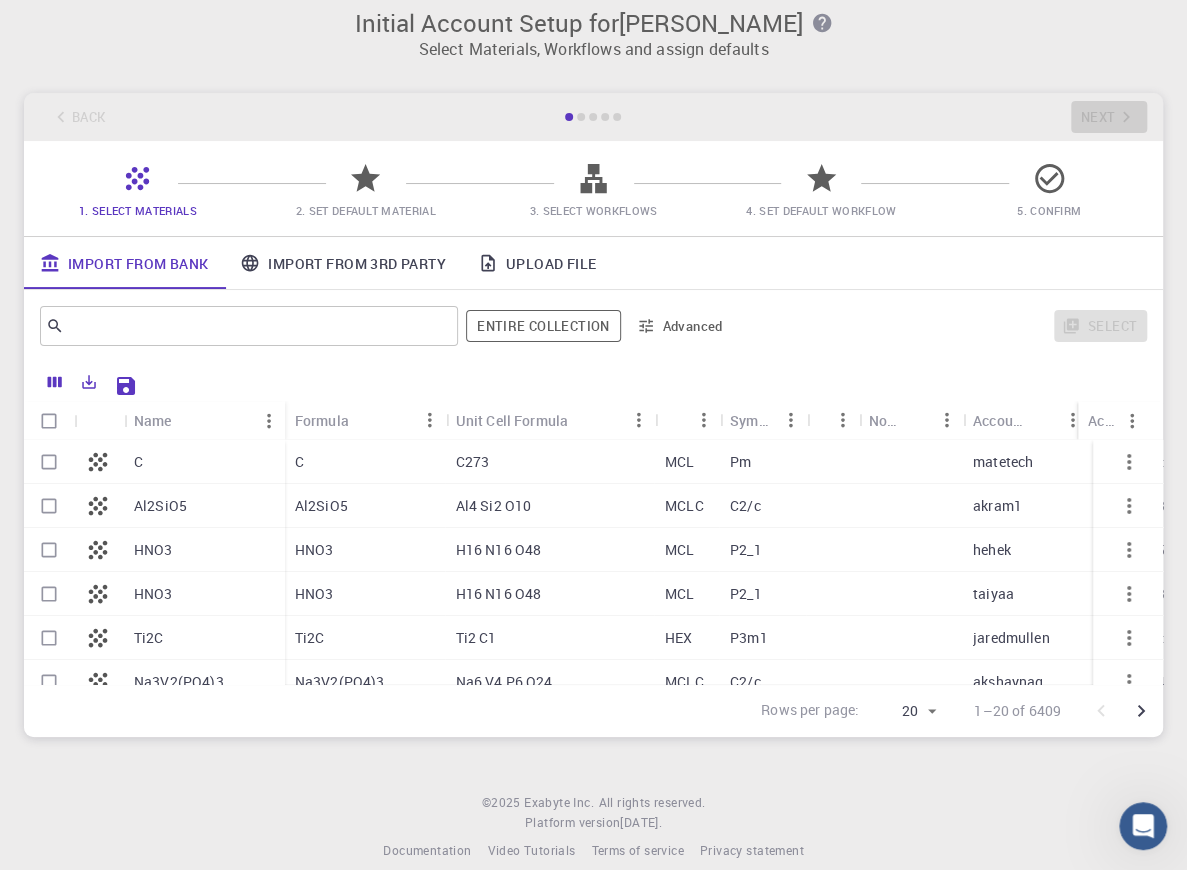 scroll, scrollTop: 40, scrollLeft: 0, axis: vertical 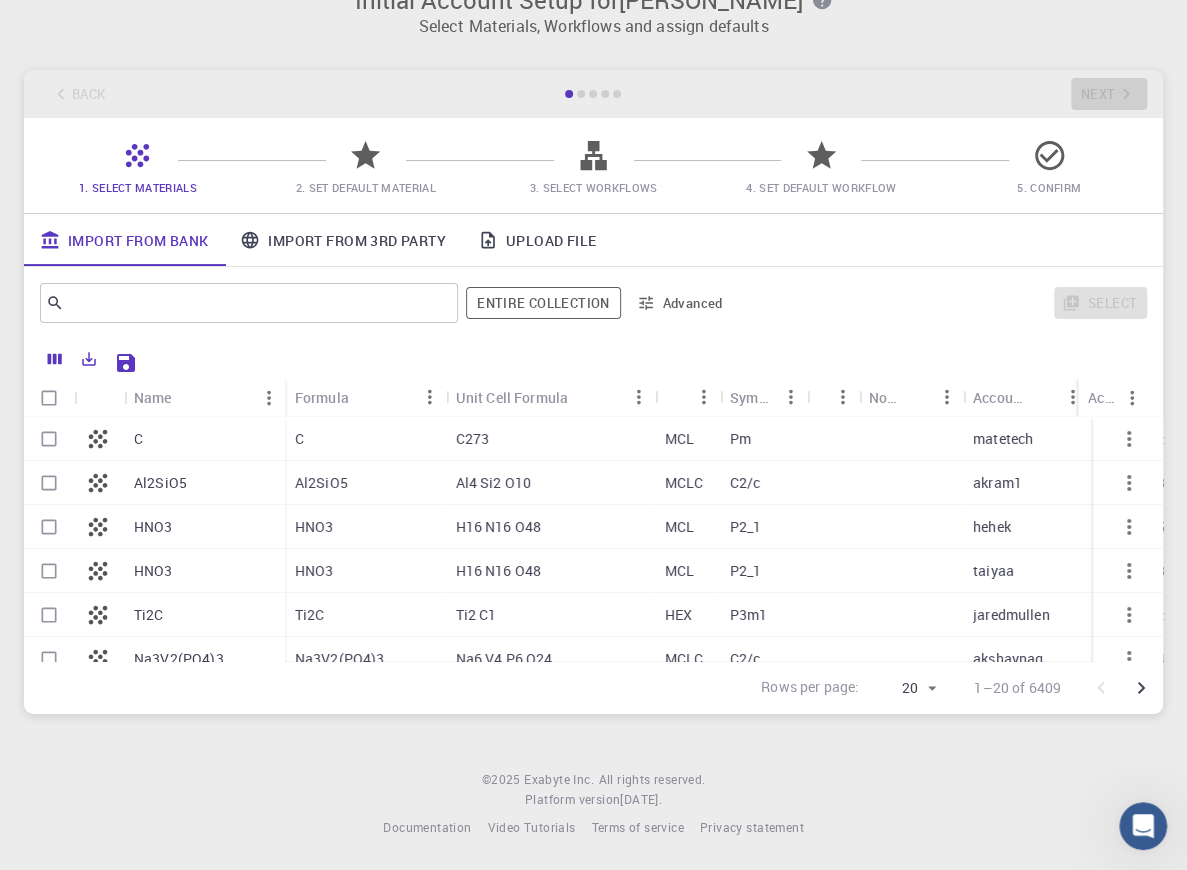 click 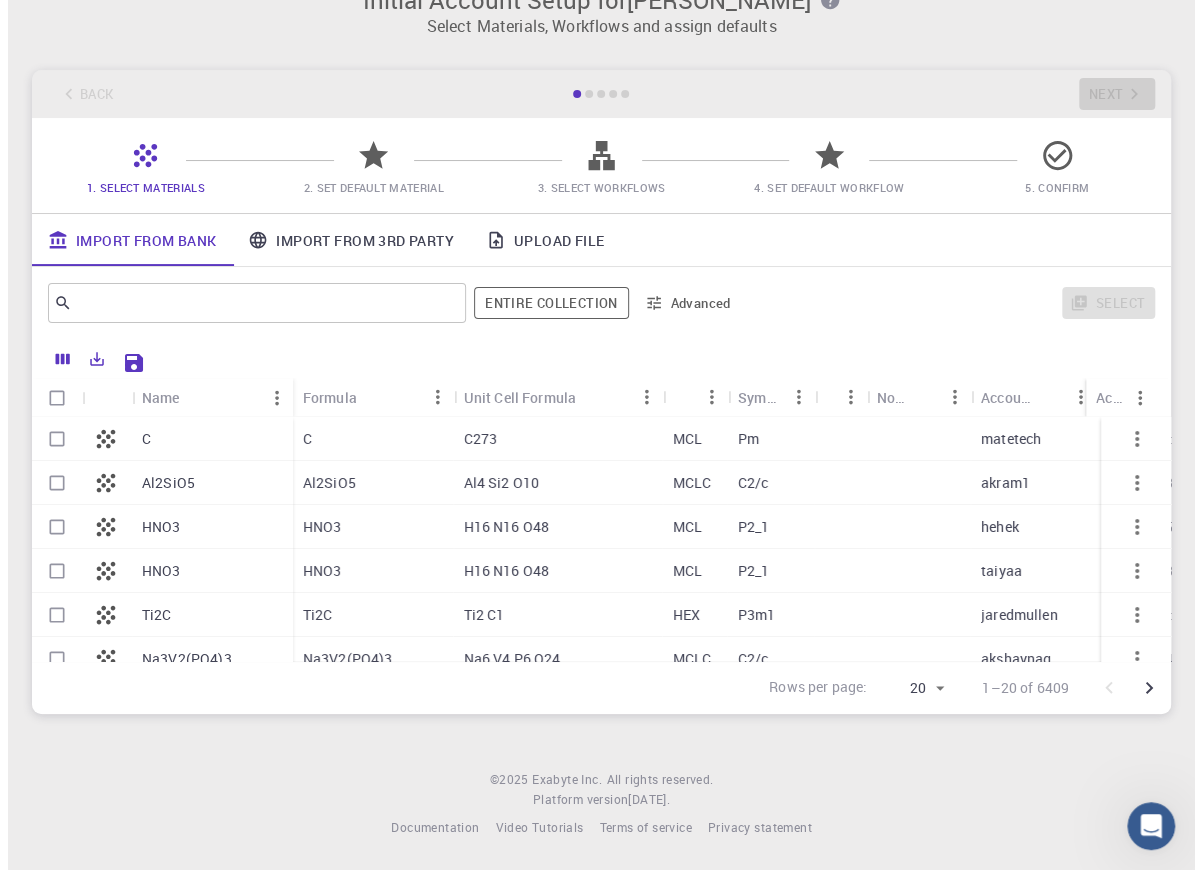 scroll, scrollTop: 0, scrollLeft: 0, axis: both 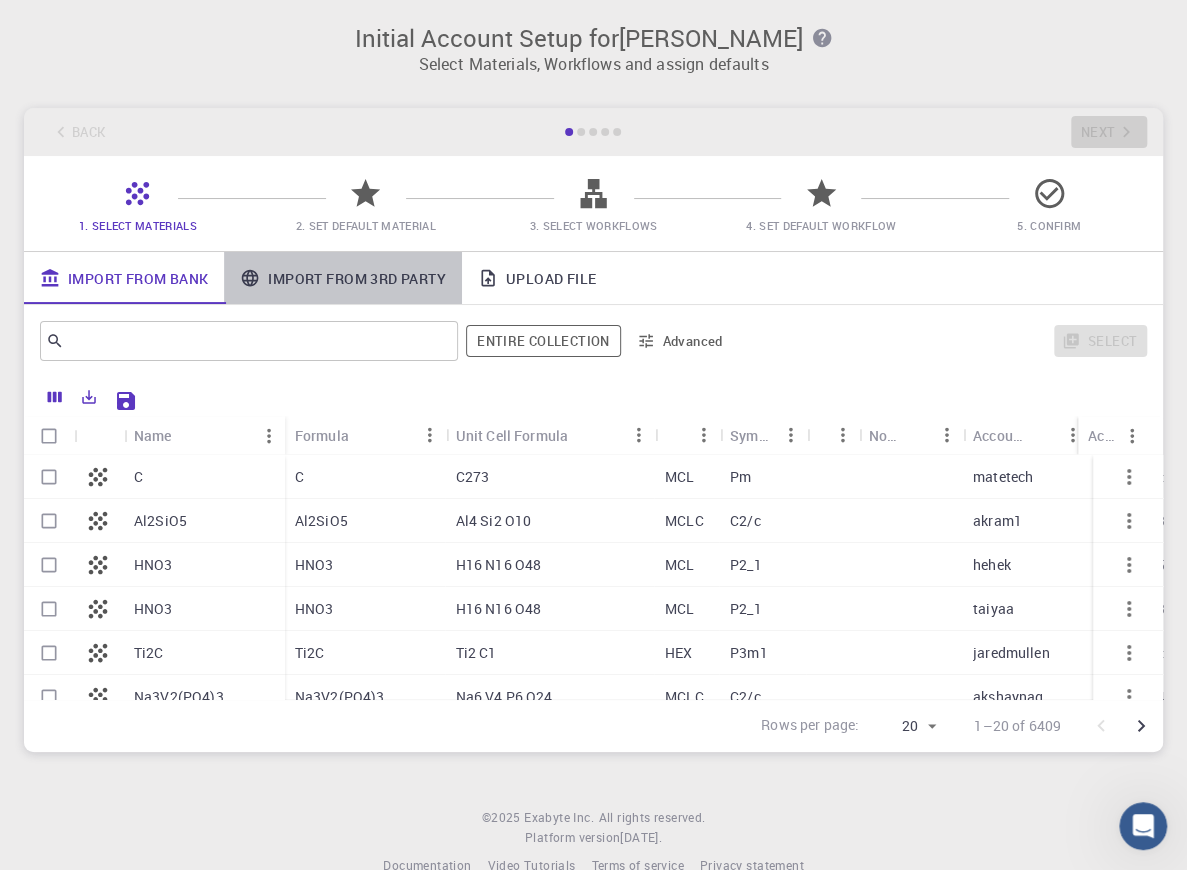 click on "Import From 3rd Party" at bounding box center (342, 278) 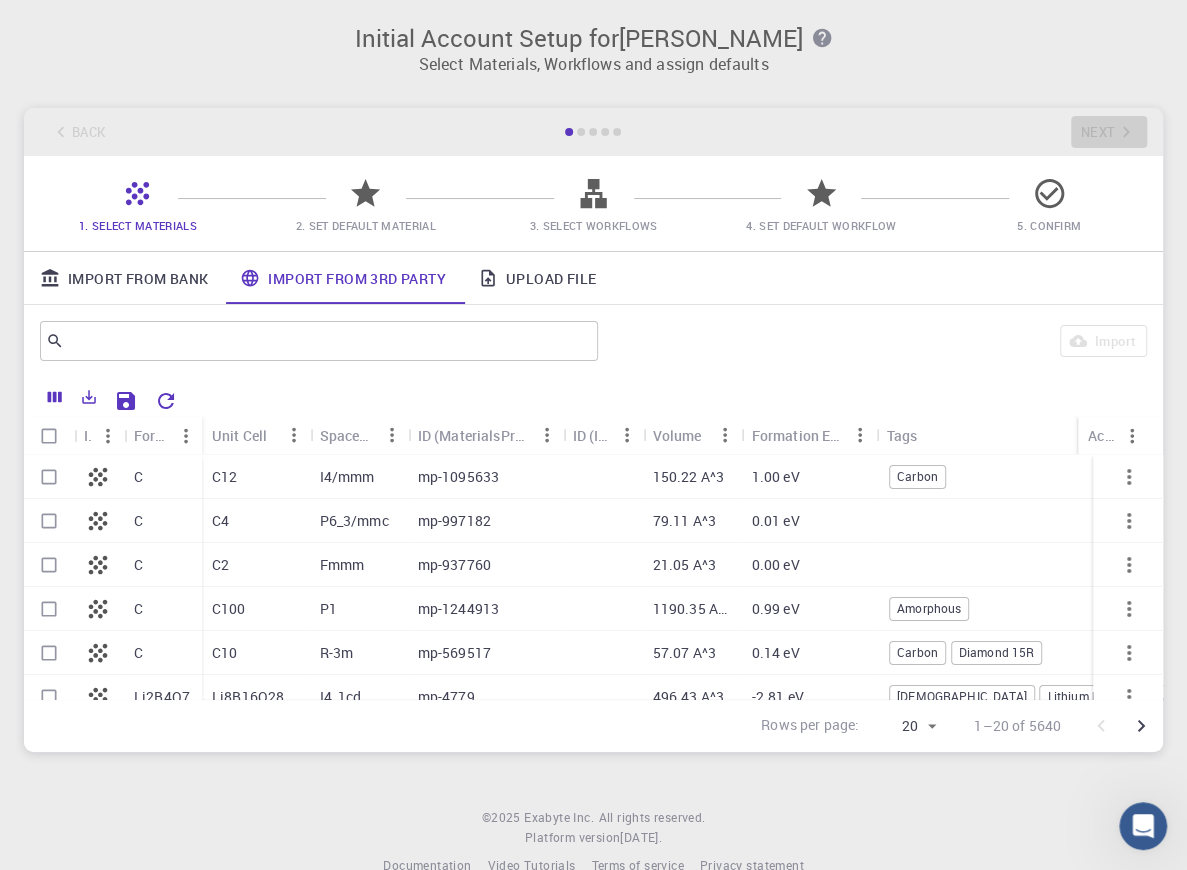 click on "Import From Bank" at bounding box center (124, 278) 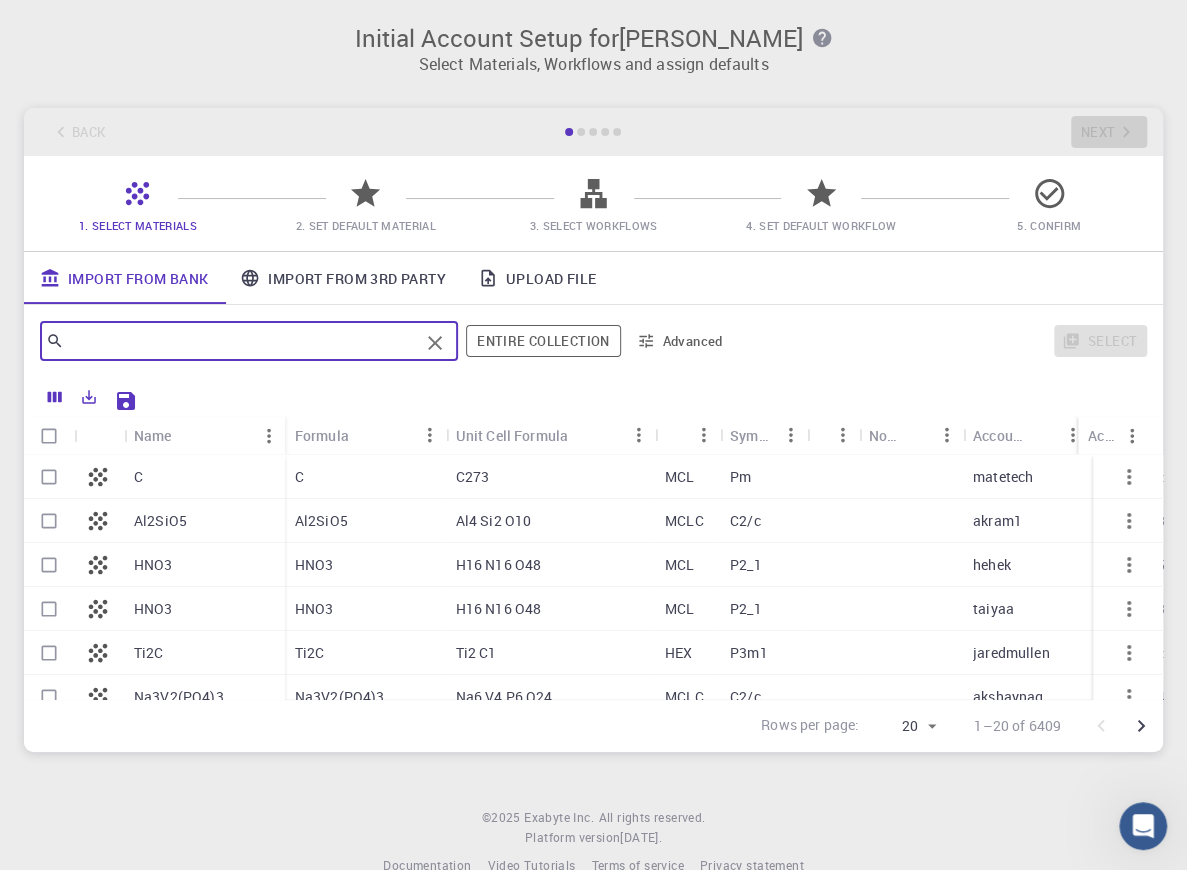 click at bounding box center [241, 341] 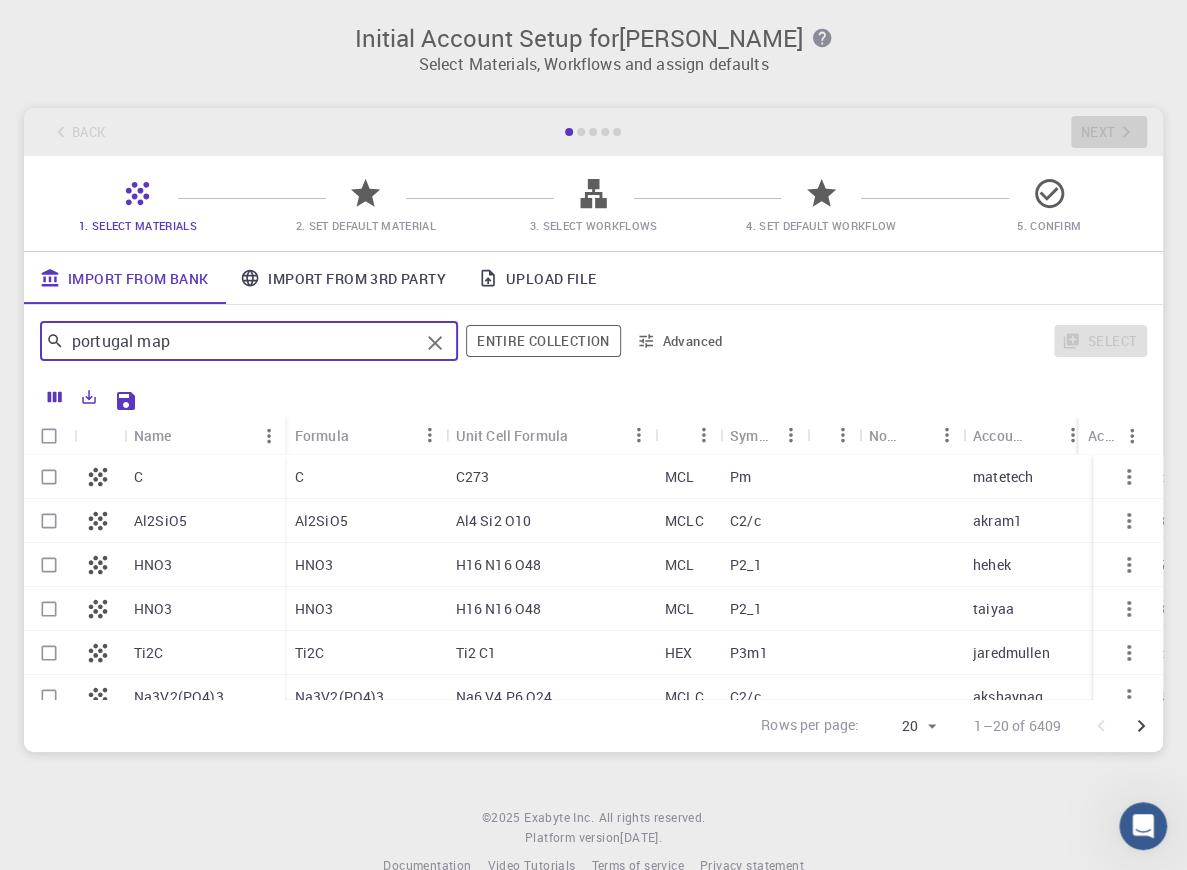 type on "portugal map" 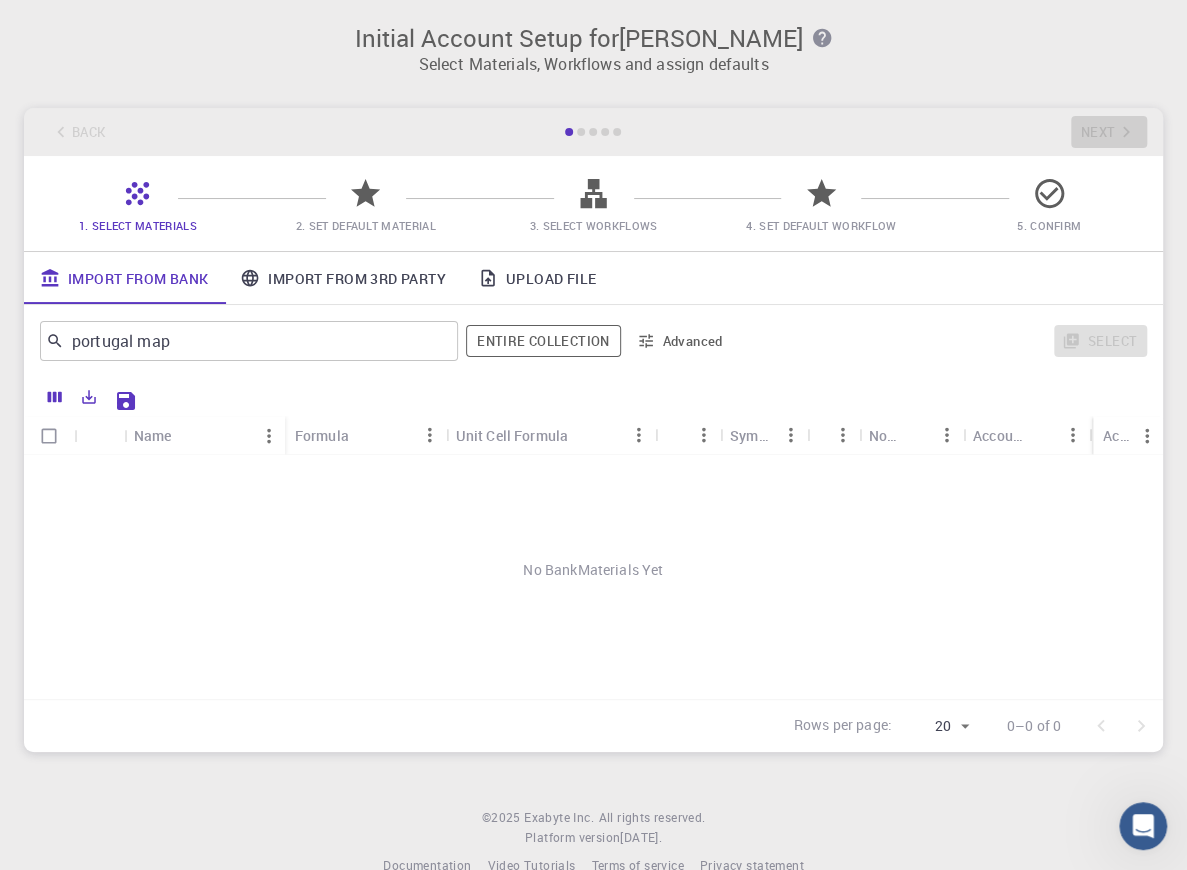 click on "Back Next" at bounding box center [593, 132] 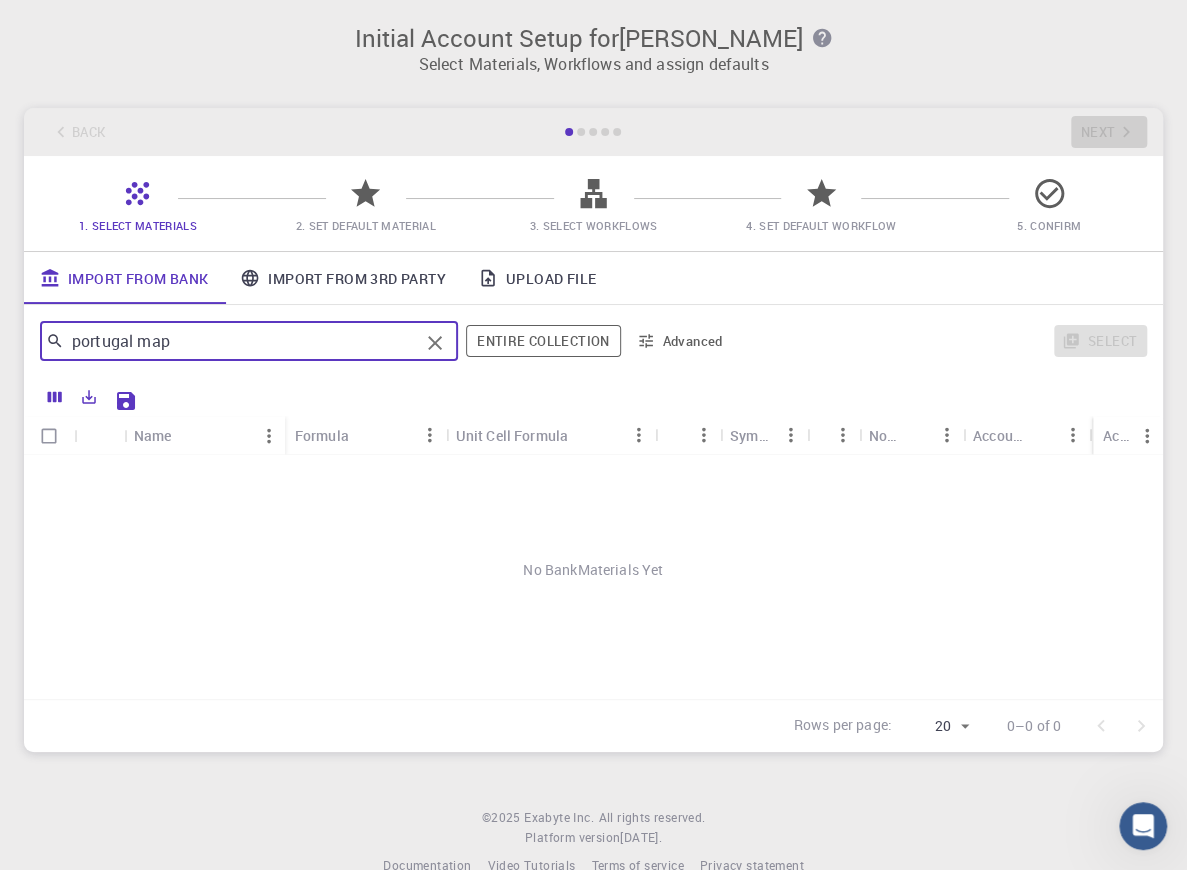 drag, startPoint x: 326, startPoint y: 337, endPoint x: -48, endPoint y: 282, distance: 378.0225 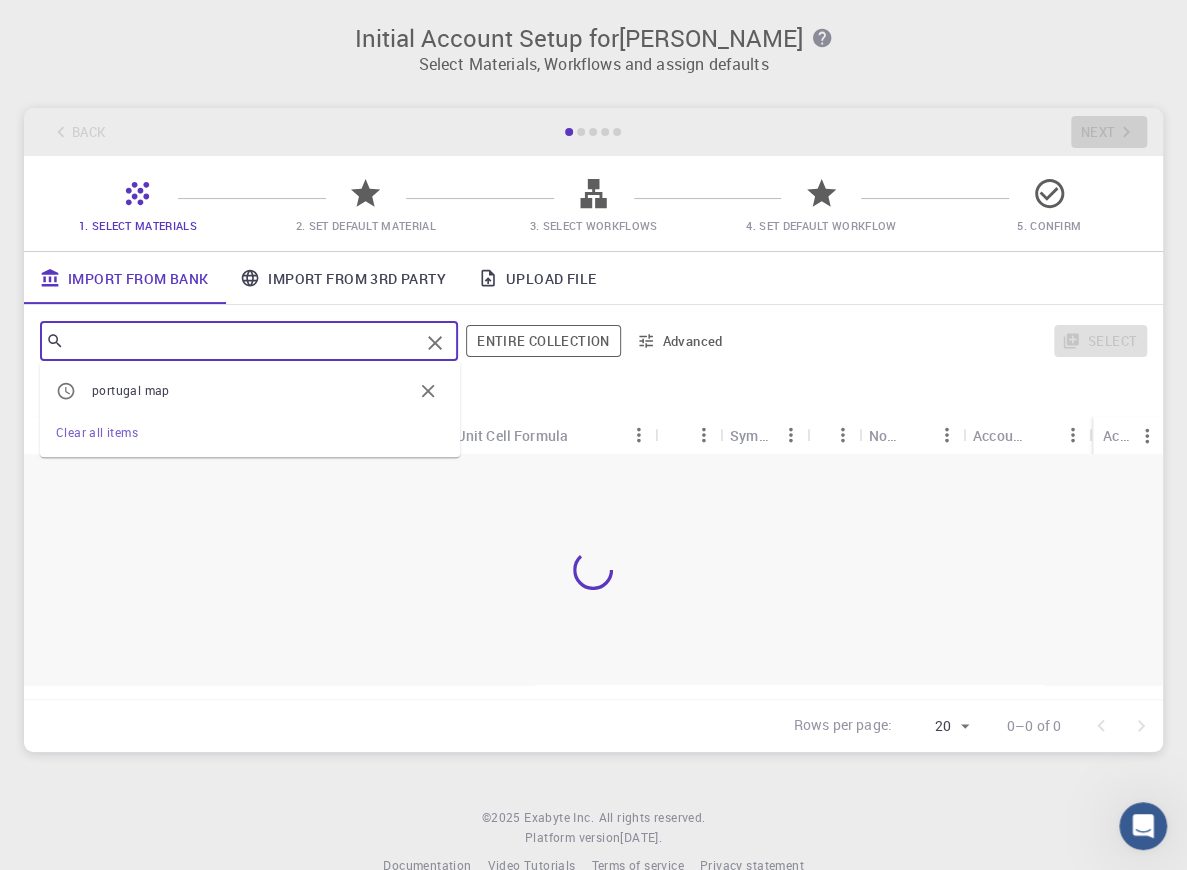 click 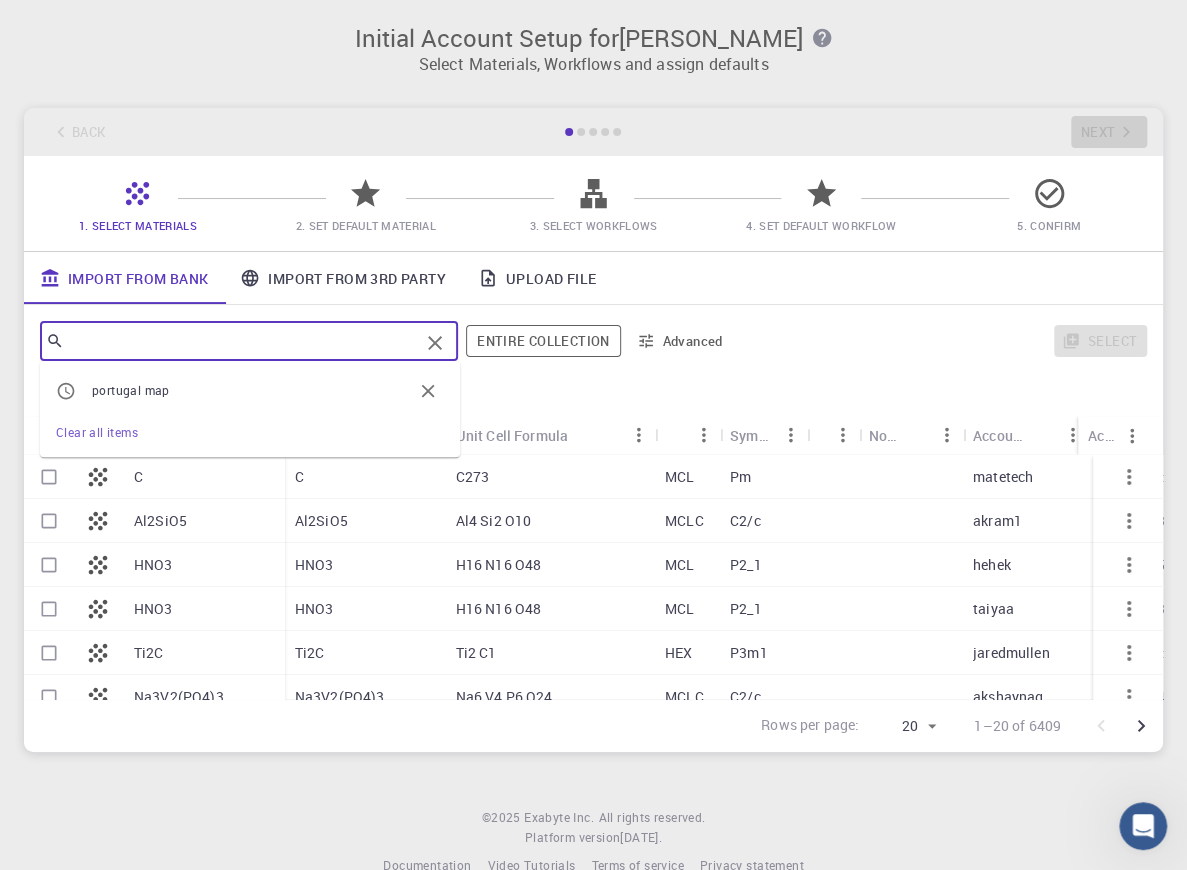 type 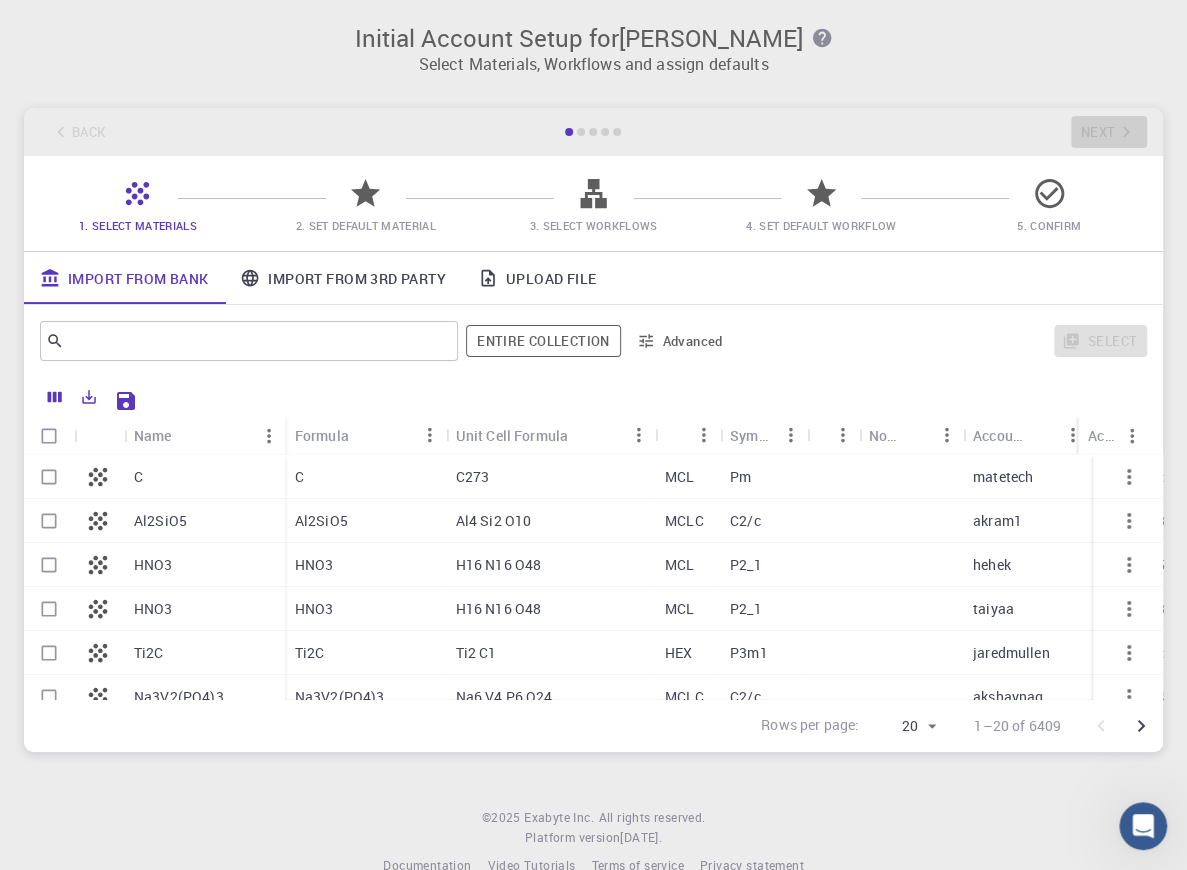 click on "C273" at bounding box center [549, 477] 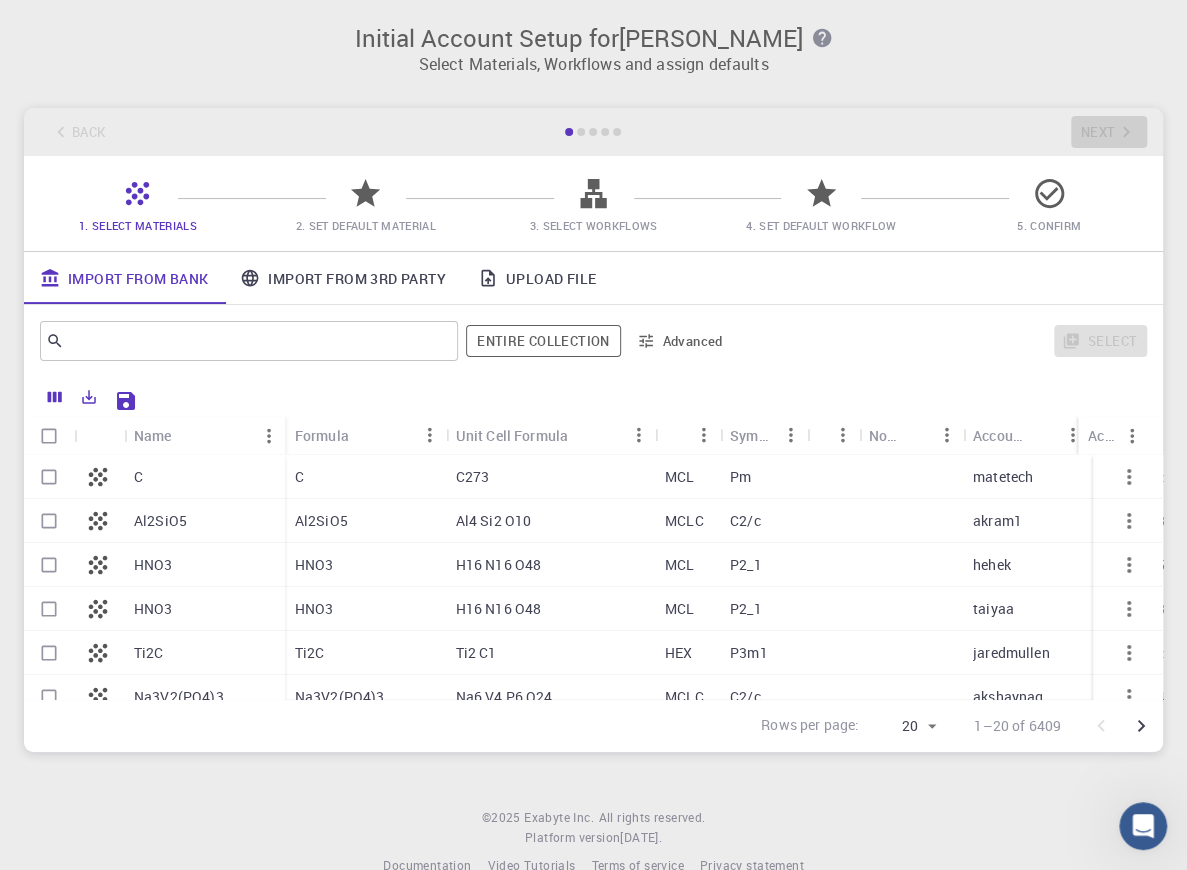 checkbox on "true" 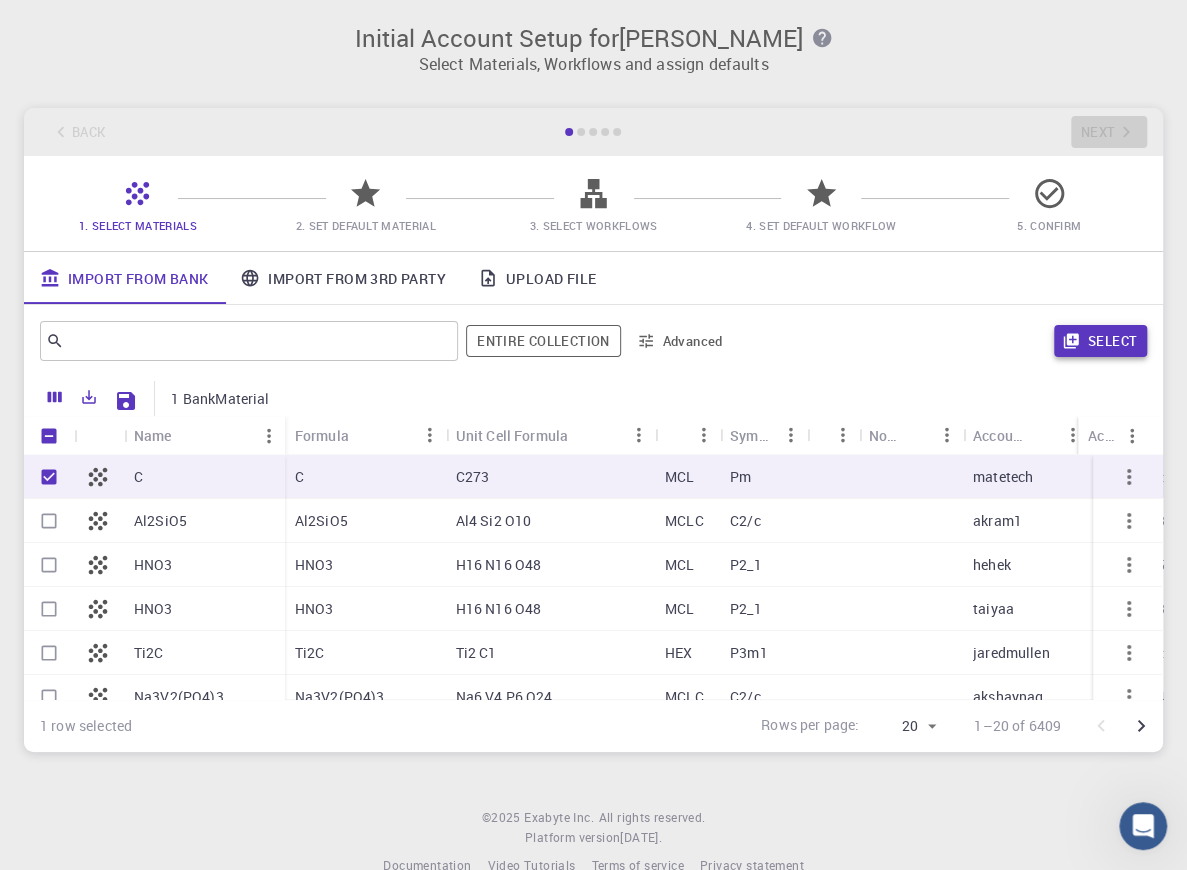 click on "Select" at bounding box center (1100, 341) 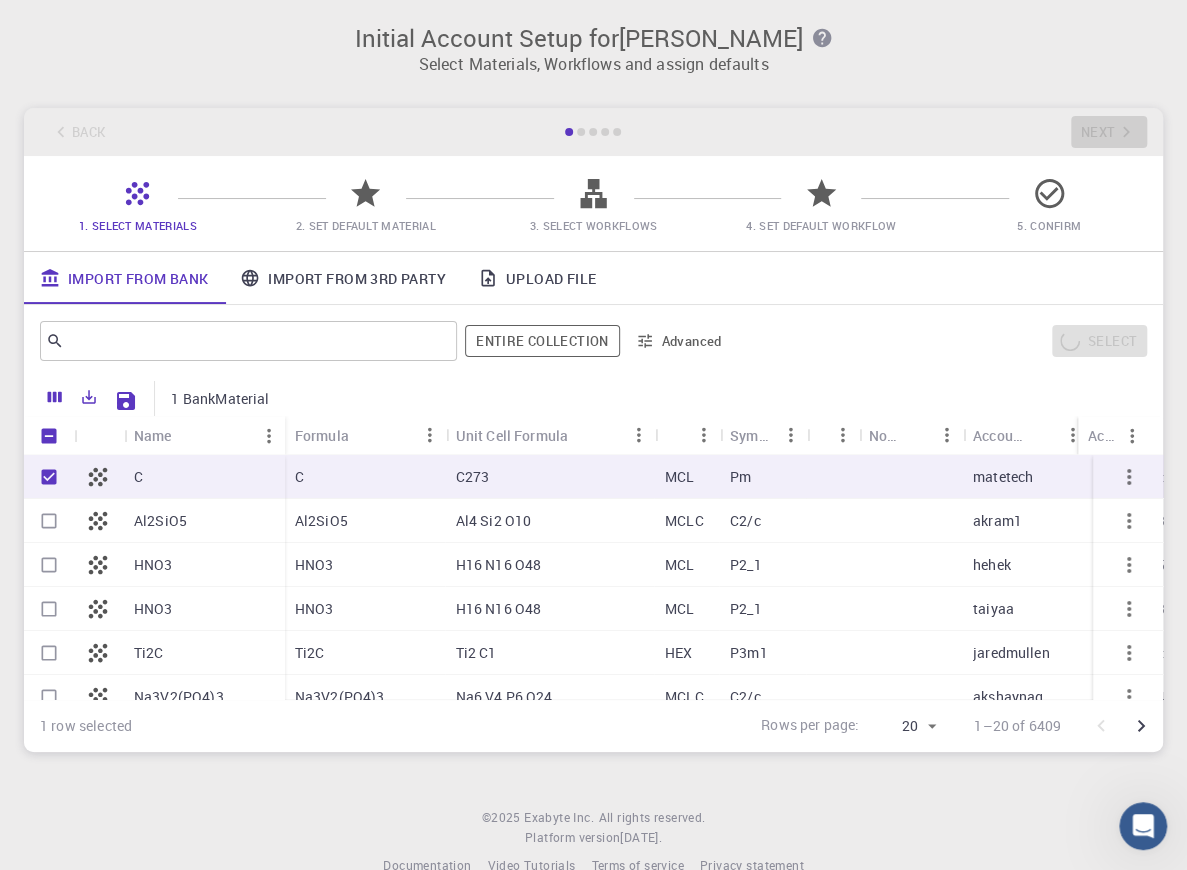 click on "Import From 3rd Party" at bounding box center [342, 278] 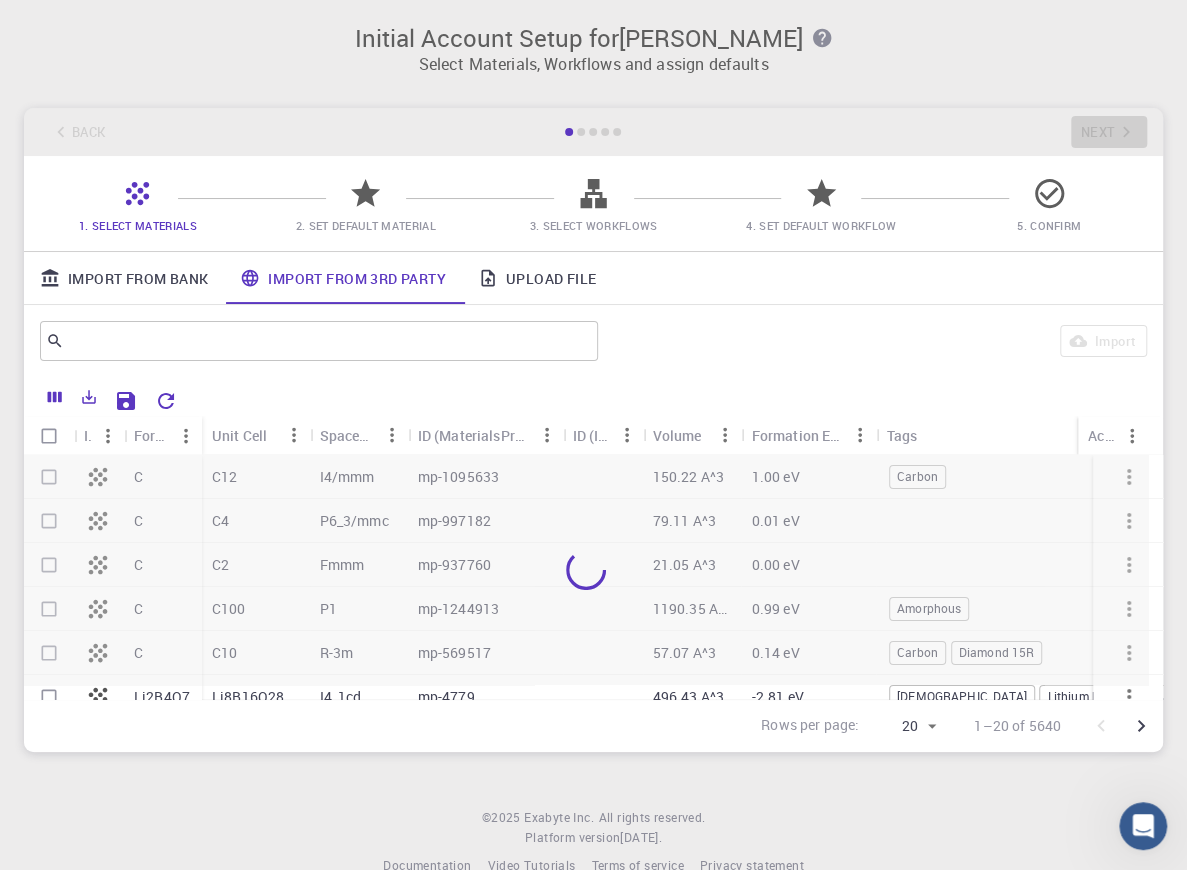 click at bounding box center (586, 570) 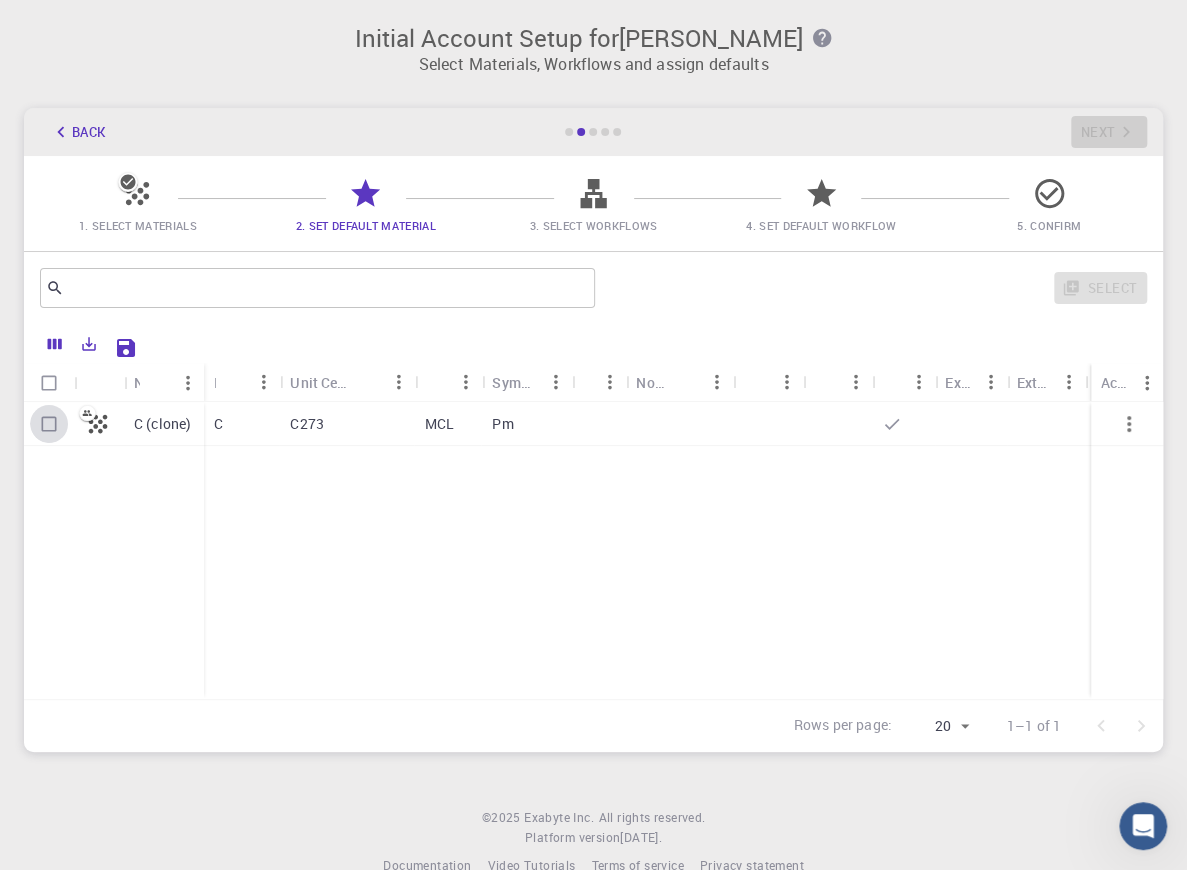 click at bounding box center (49, 424) 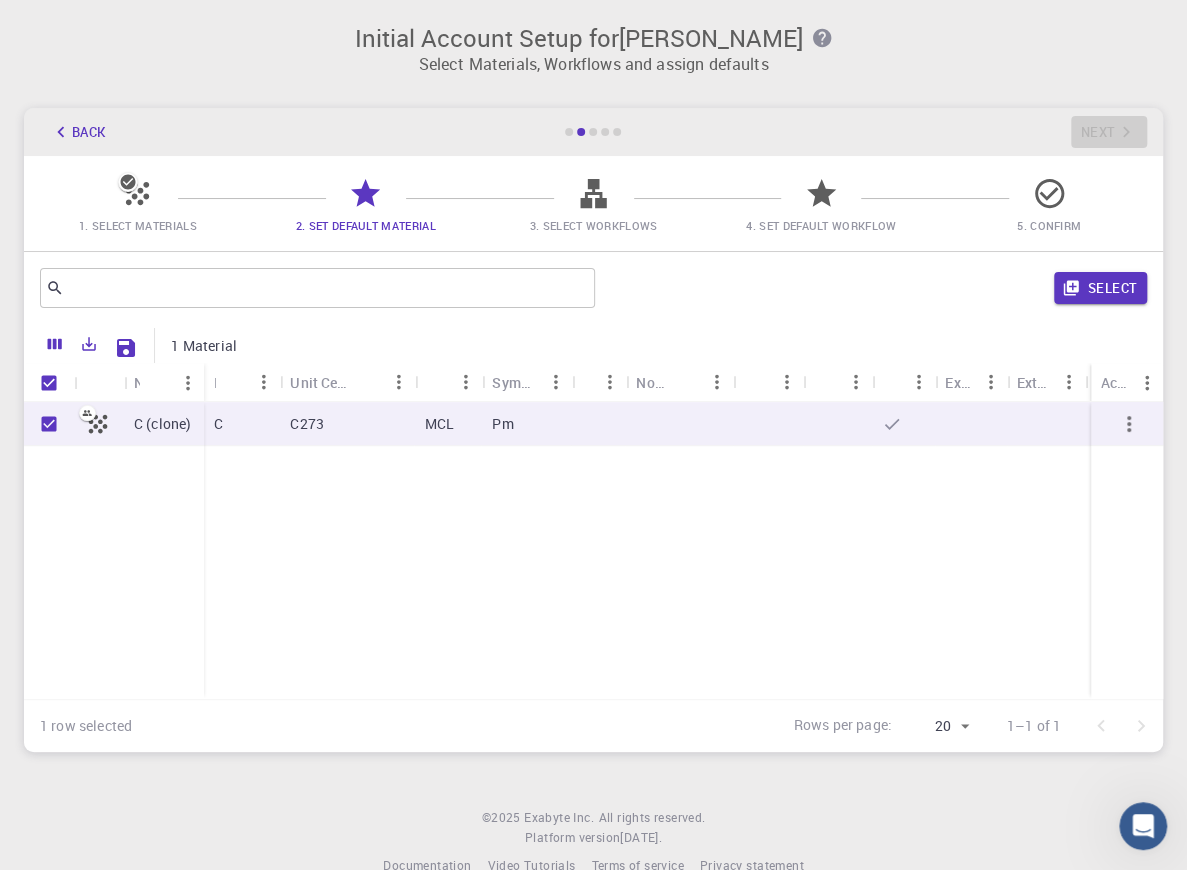 click 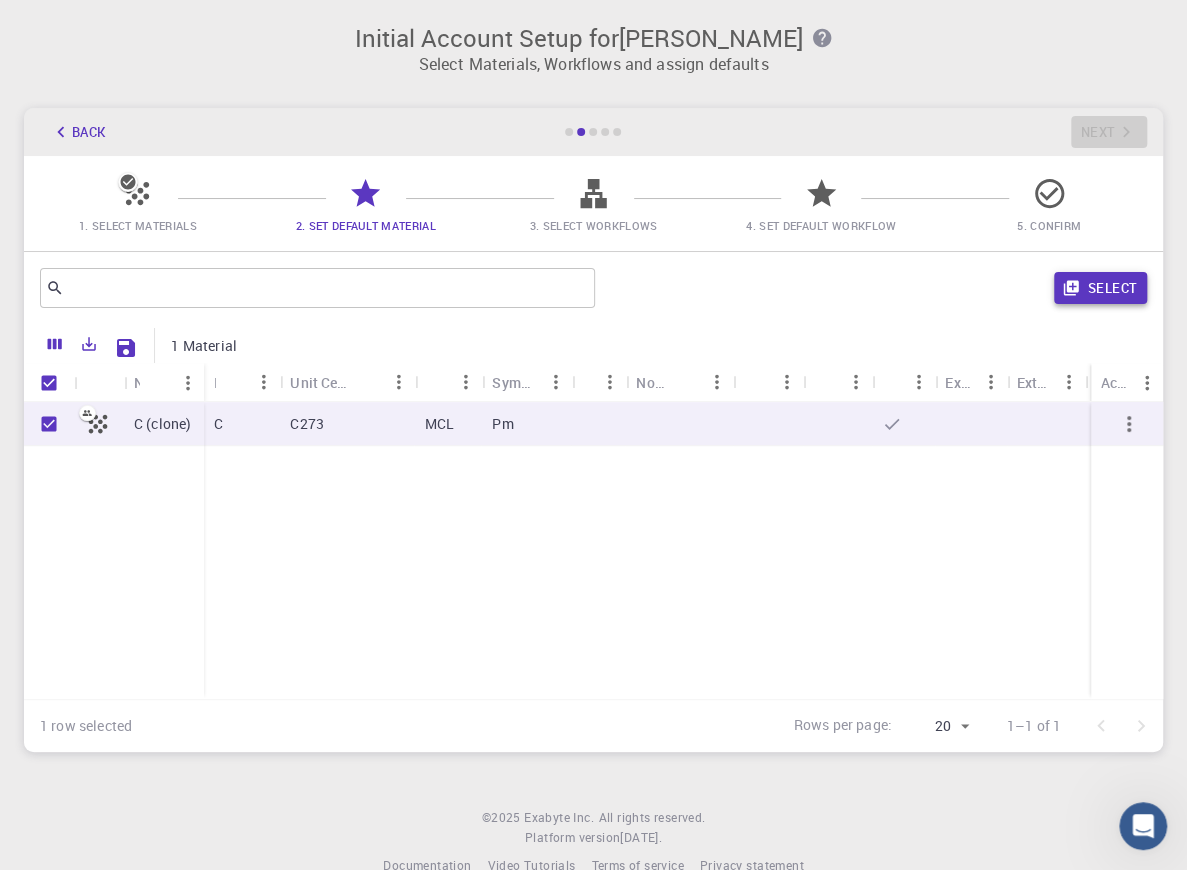 click on "Select" at bounding box center (1100, 288) 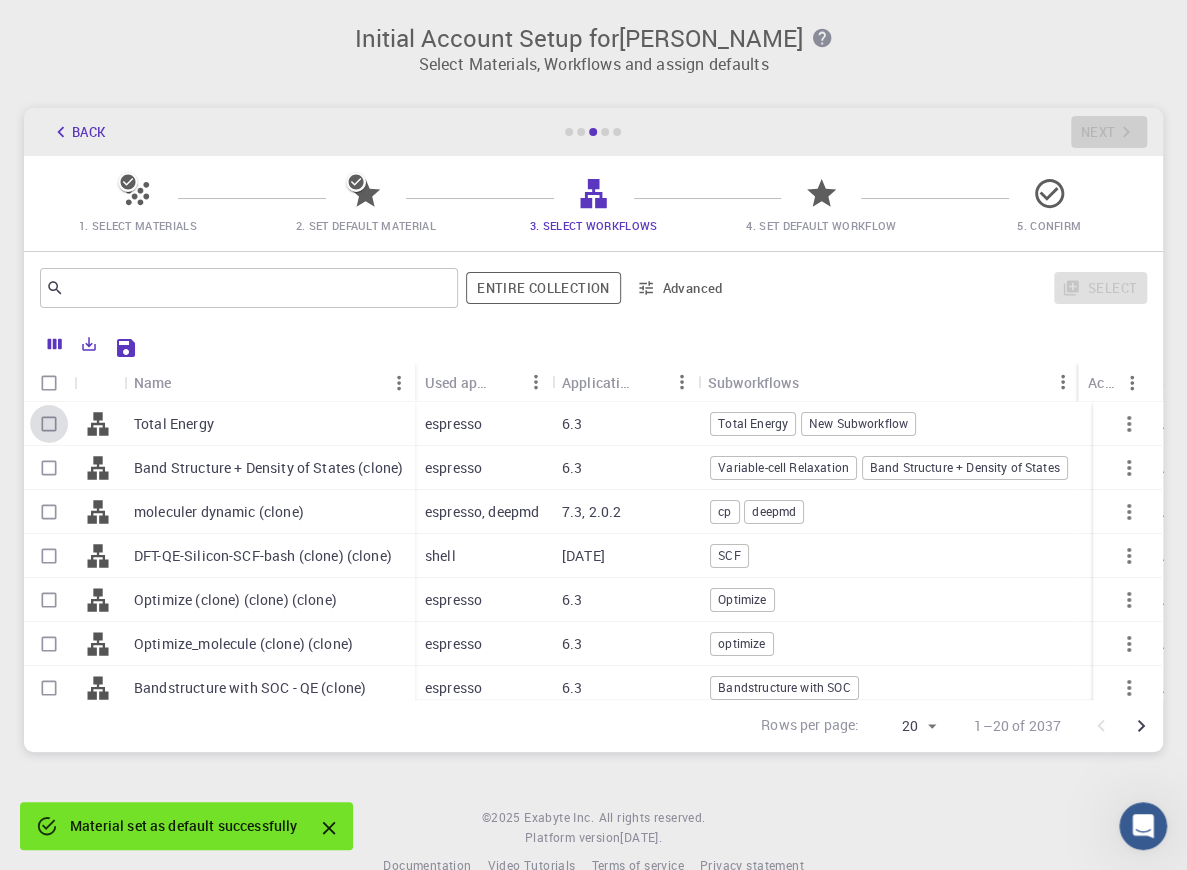 click at bounding box center (49, 424) 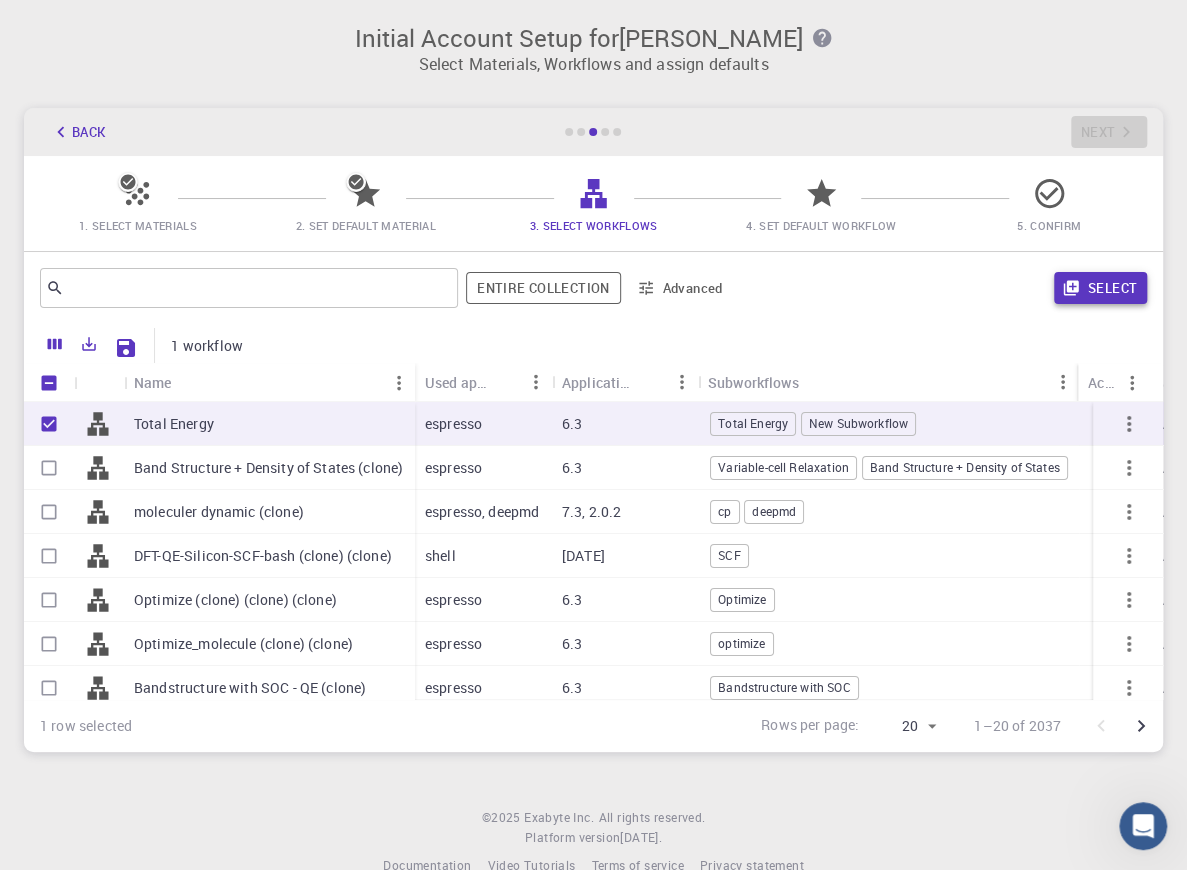 click on "Select" at bounding box center (1100, 288) 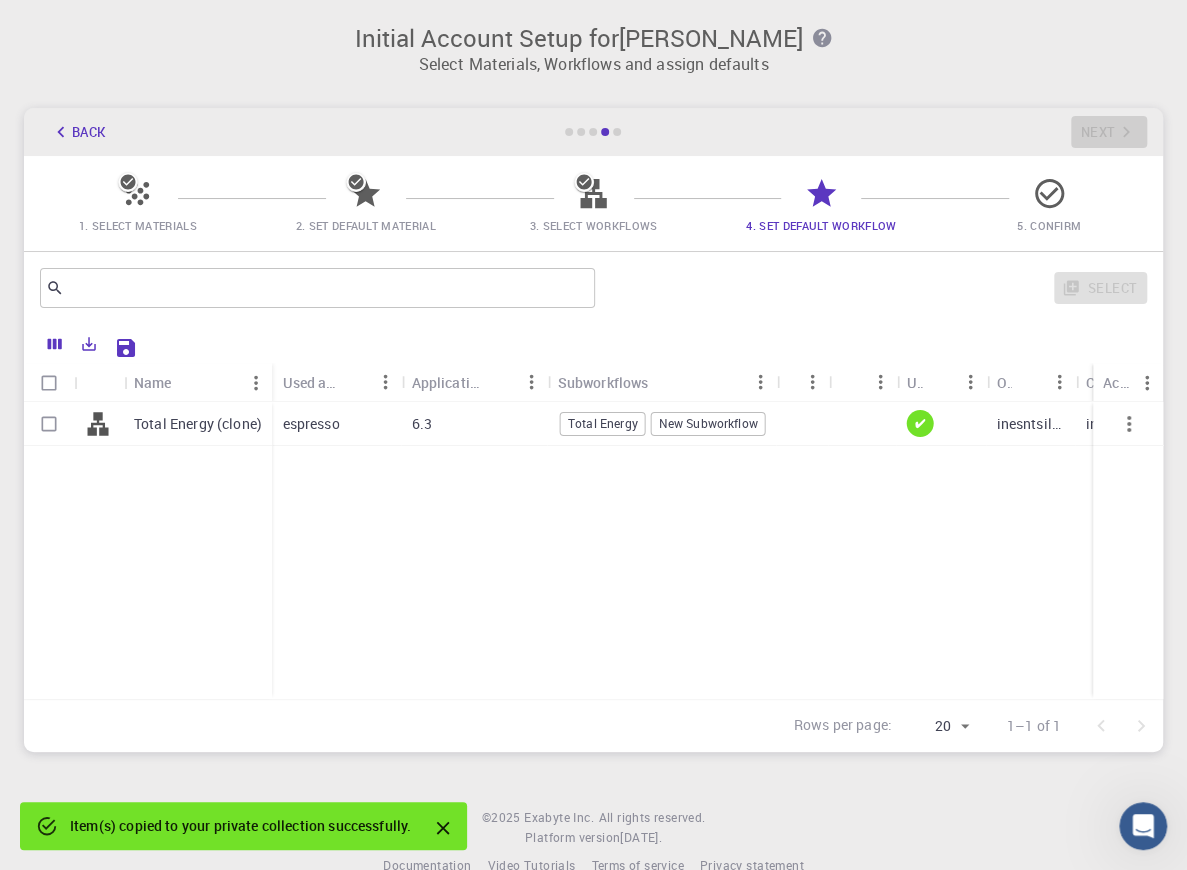 click on "Total Energy (clone)" at bounding box center [198, 424] 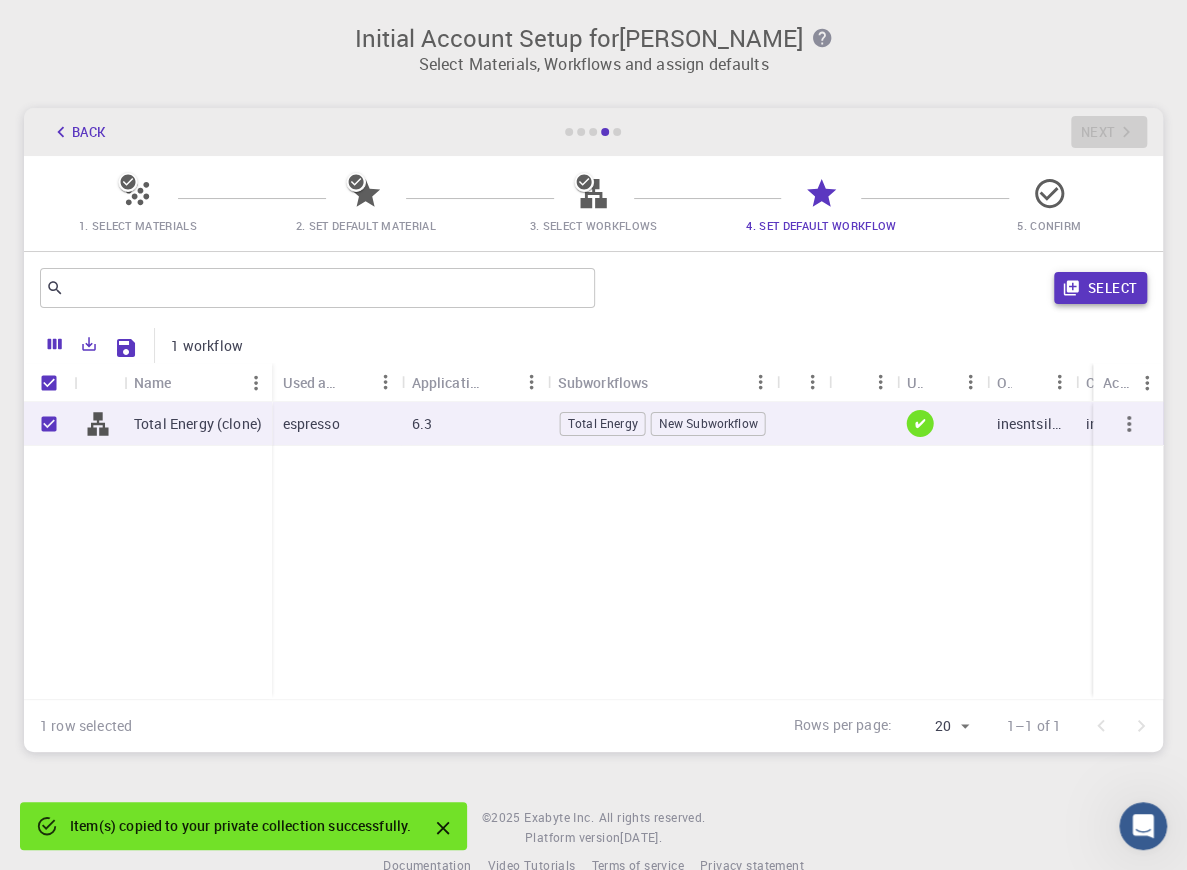click on "Select" at bounding box center [1100, 288] 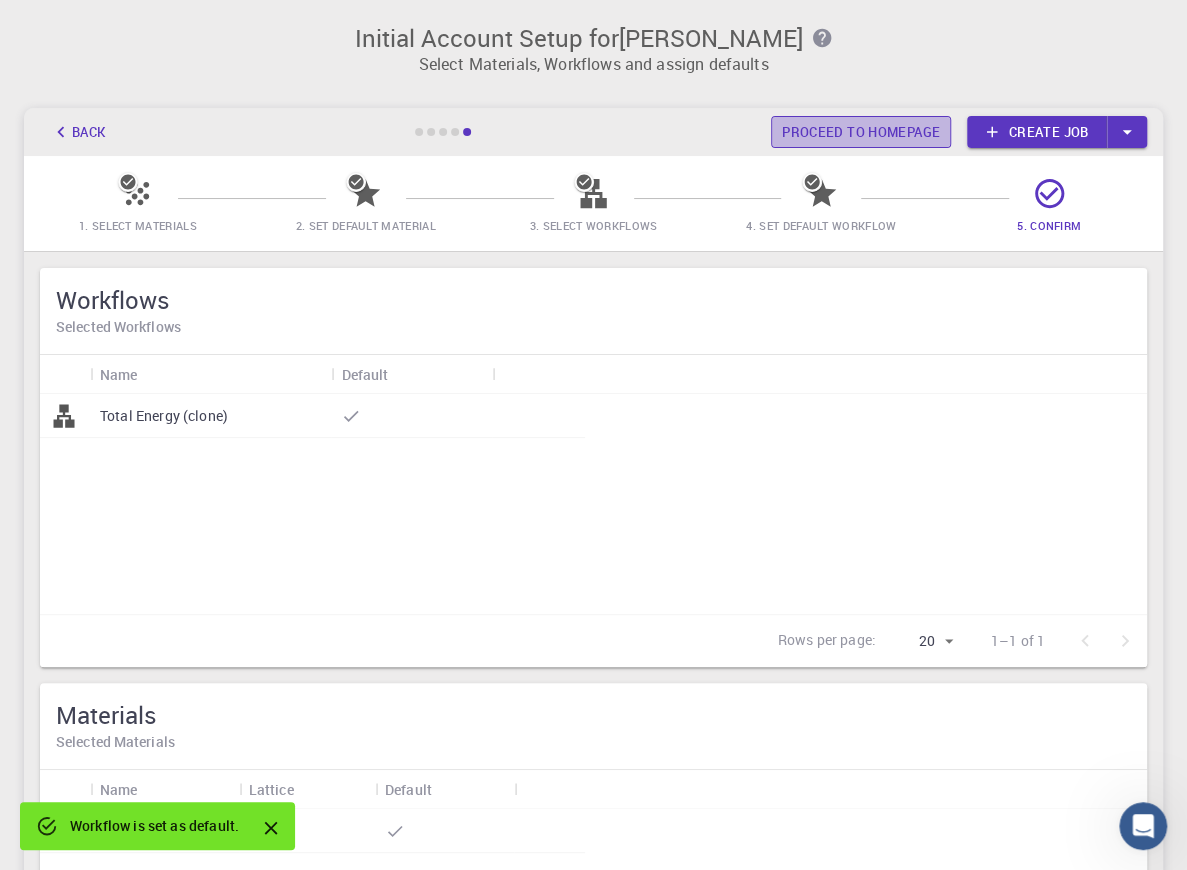 click on "Proceed to homepage" at bounding box center (861, 132) 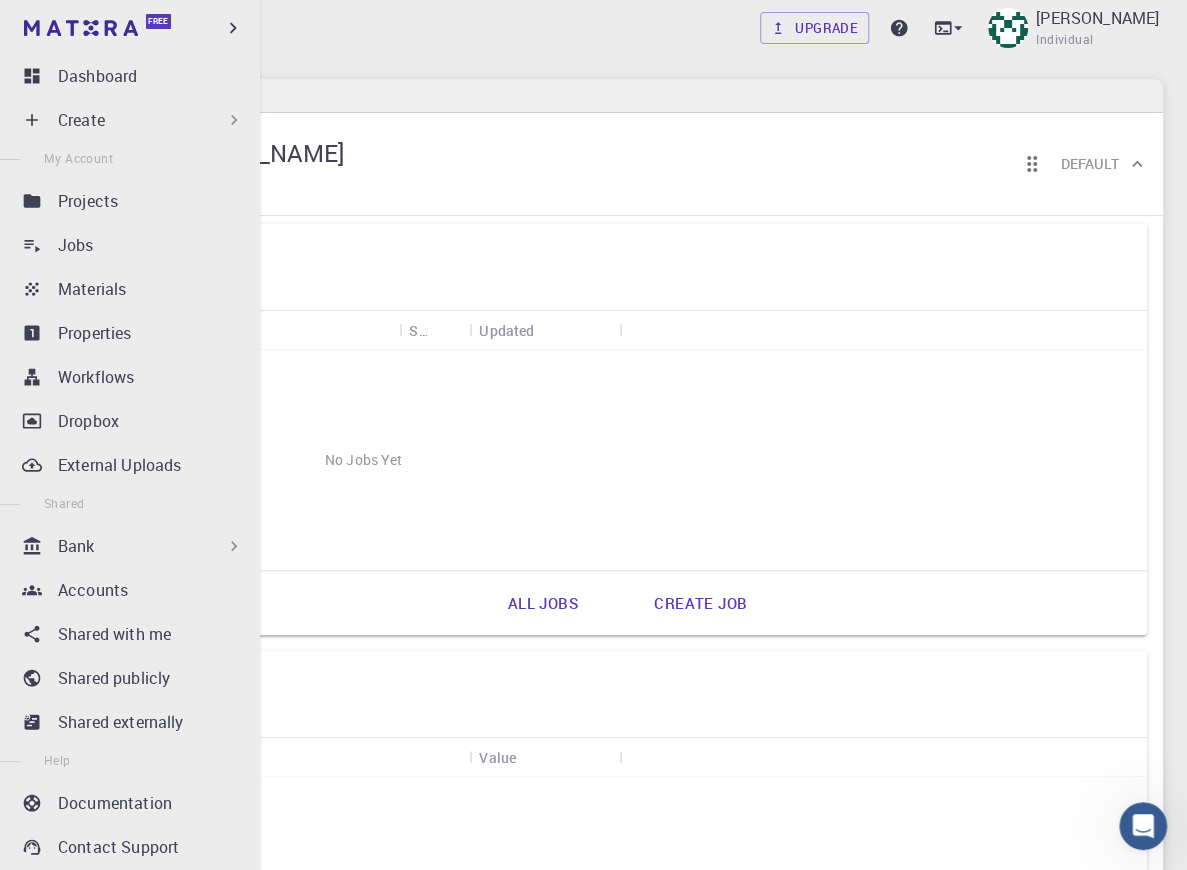 click on "Create" at bounding box center [151, 120] 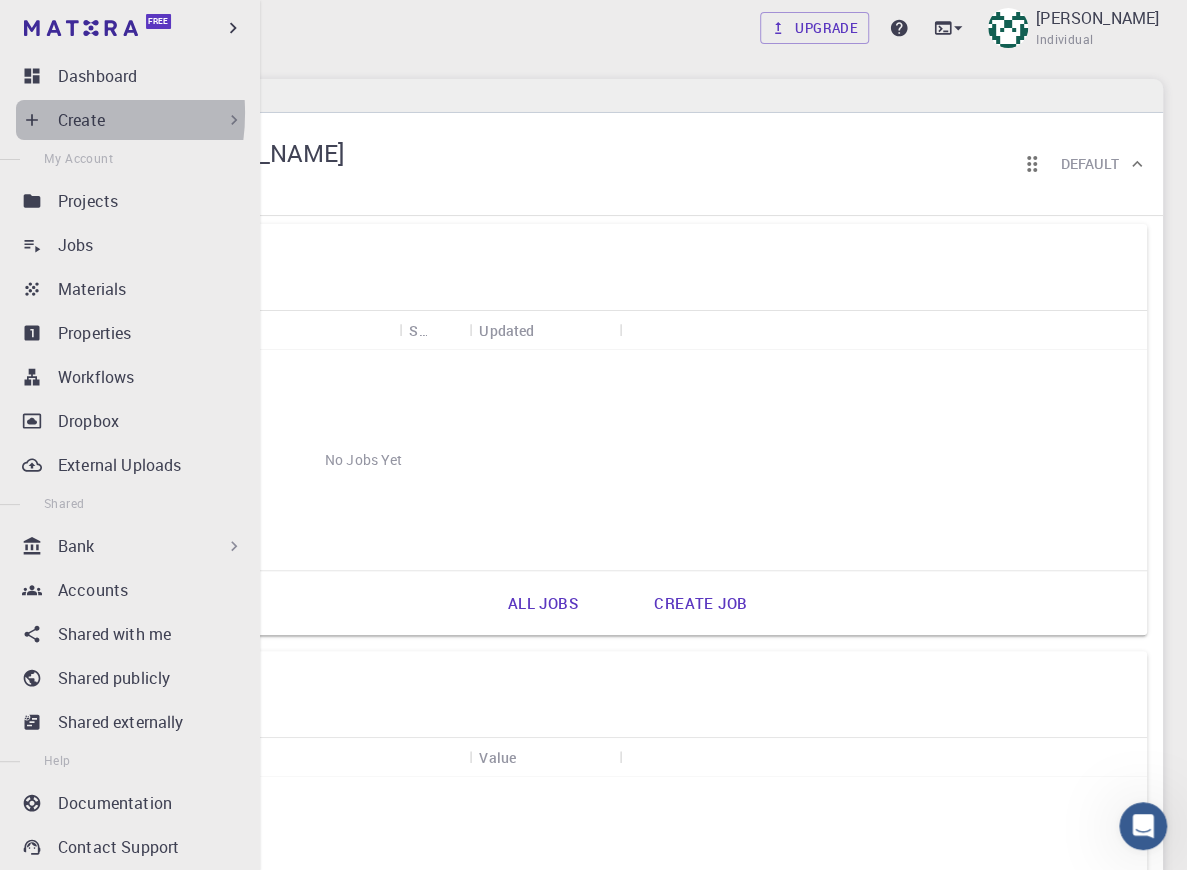 click 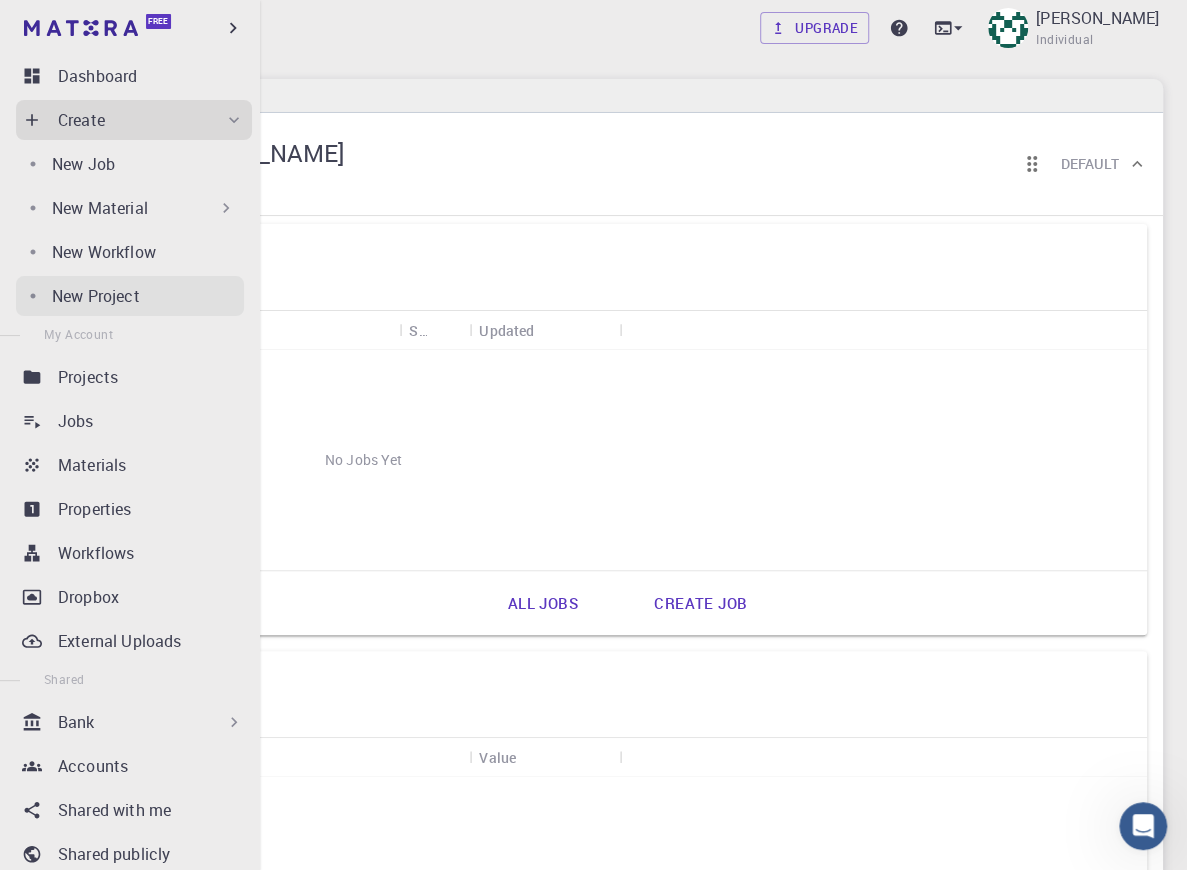 click on "New Project" at bounding box center [130, 296] 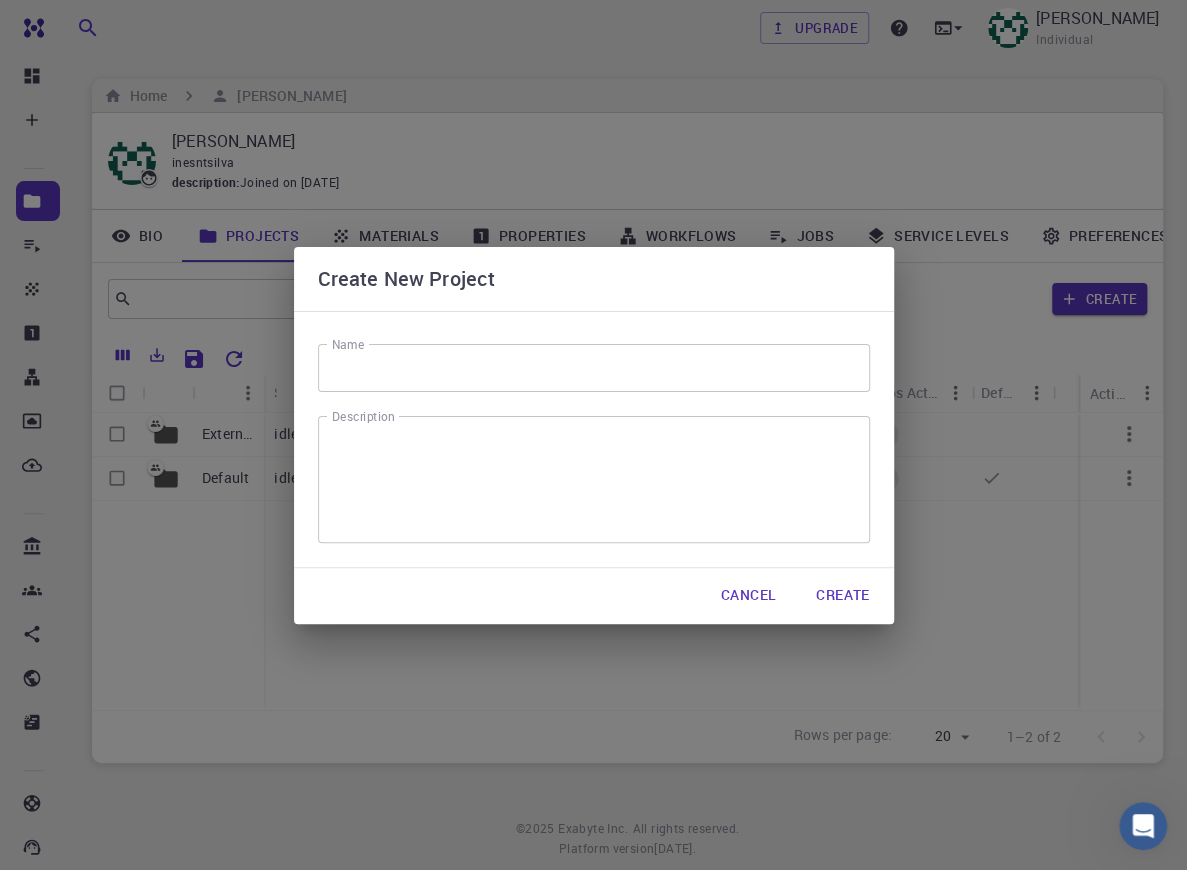 click on "Create New Project Name Name Description x Description Cancel Create" at bounding box center [593, 435] 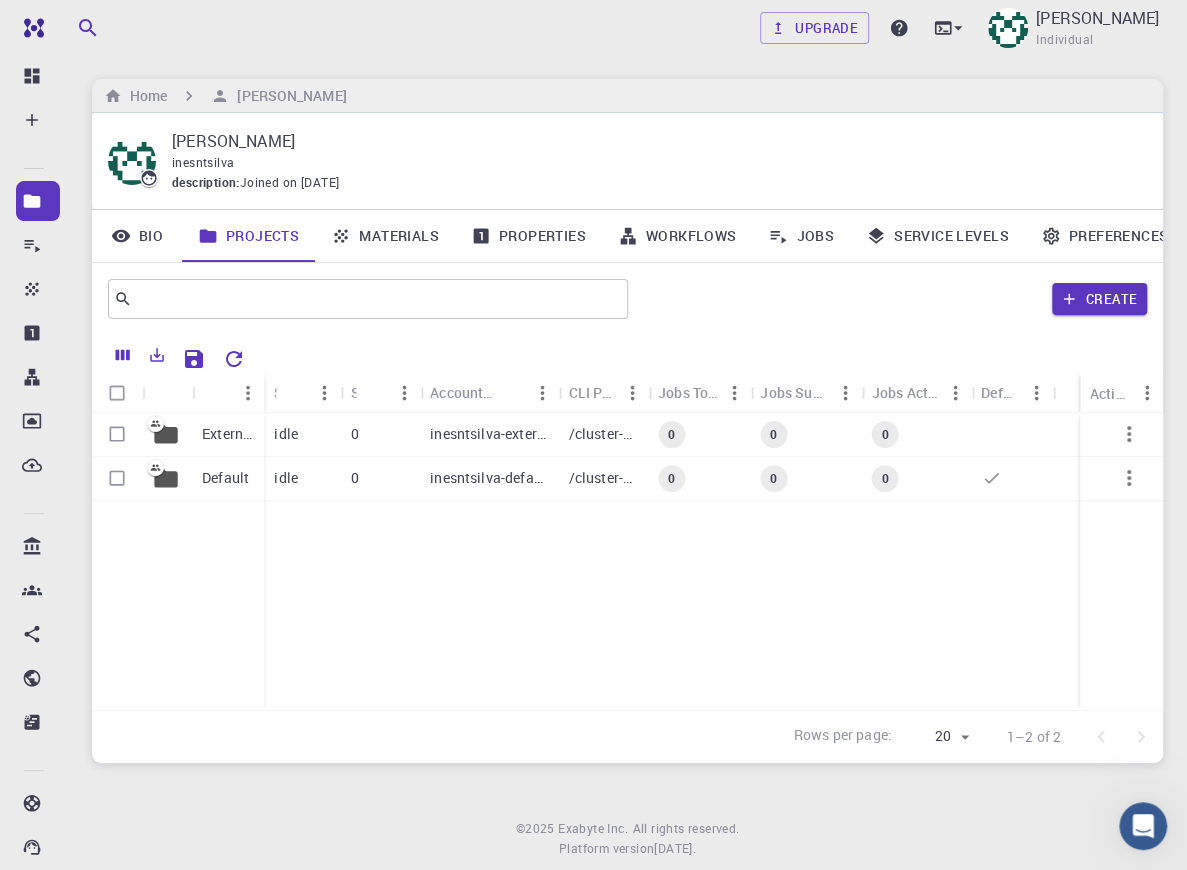 click 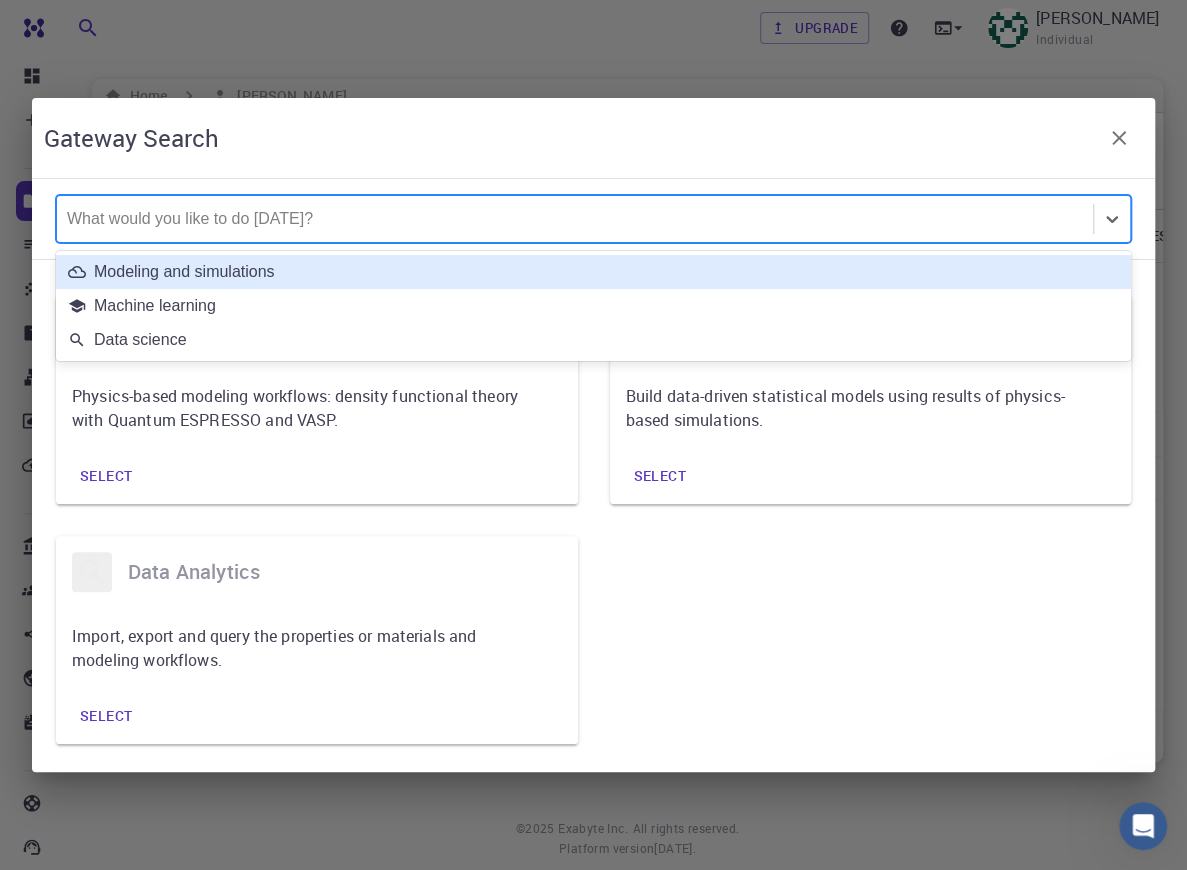 click at bounding box center (575, 219) 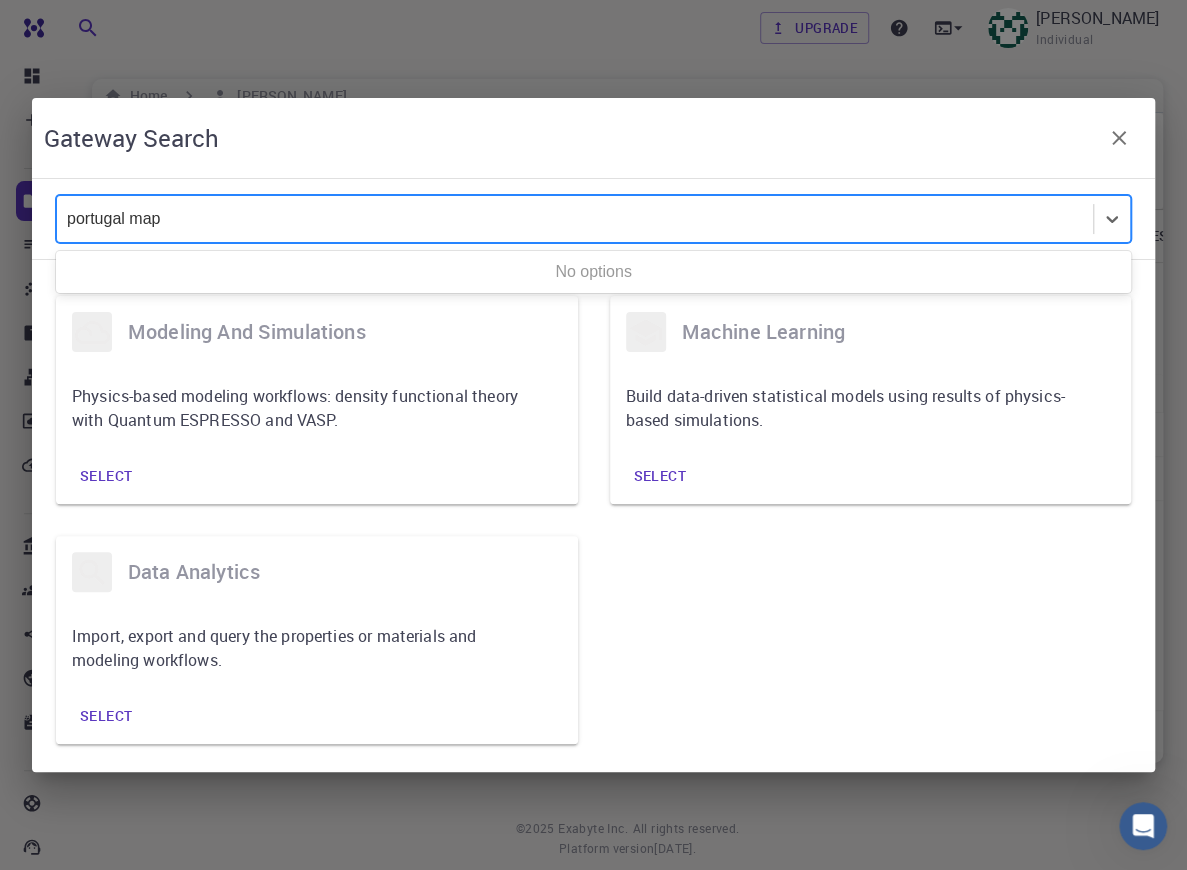 type on "portugal map" 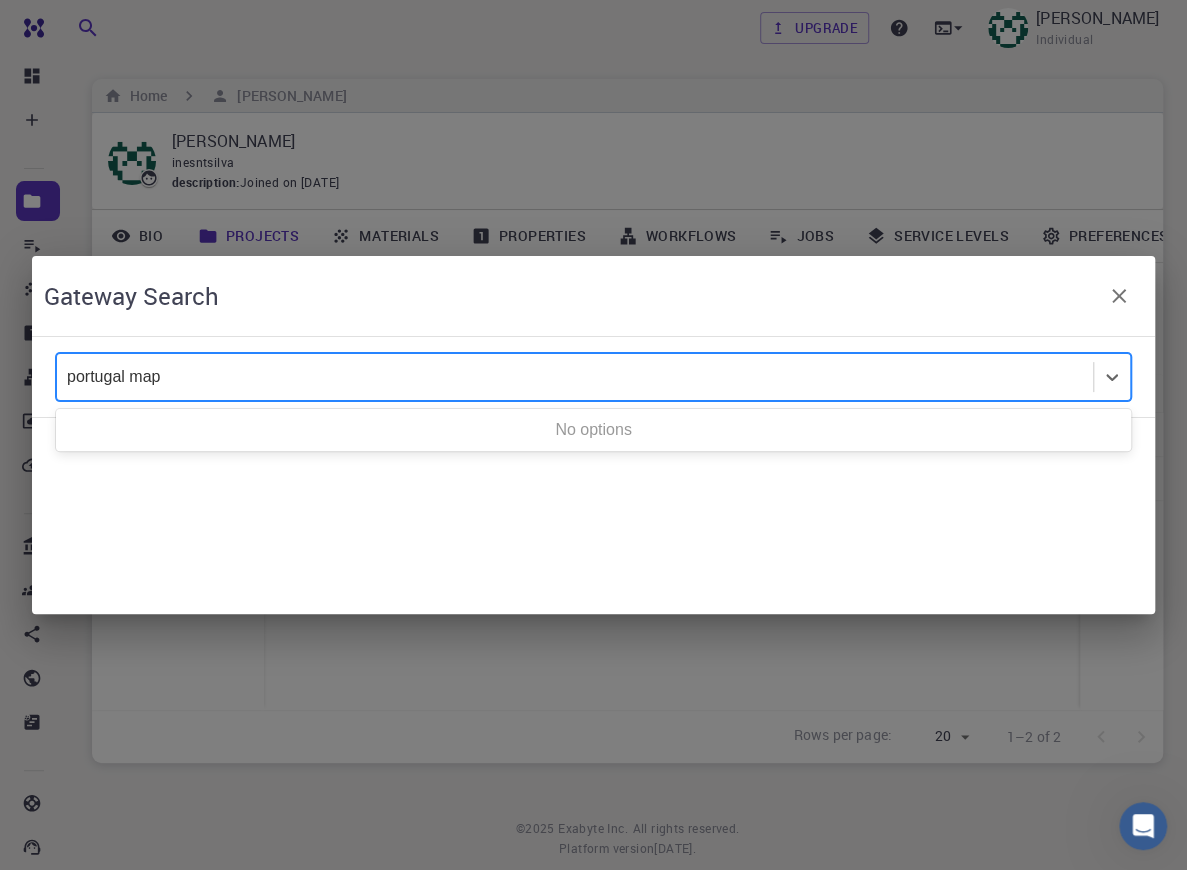type 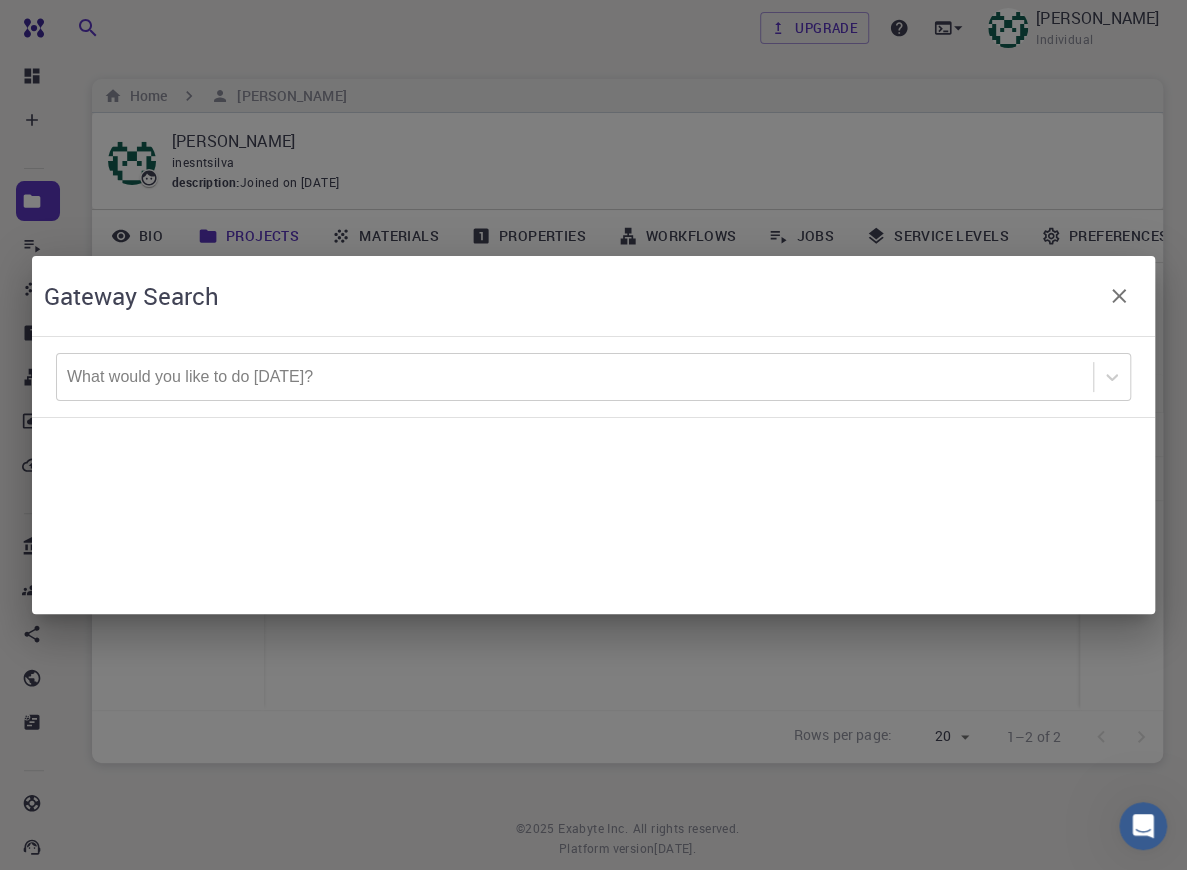 click on "Gateway Search What would you like to do [DATE]?" at bounding box center [593, 435] 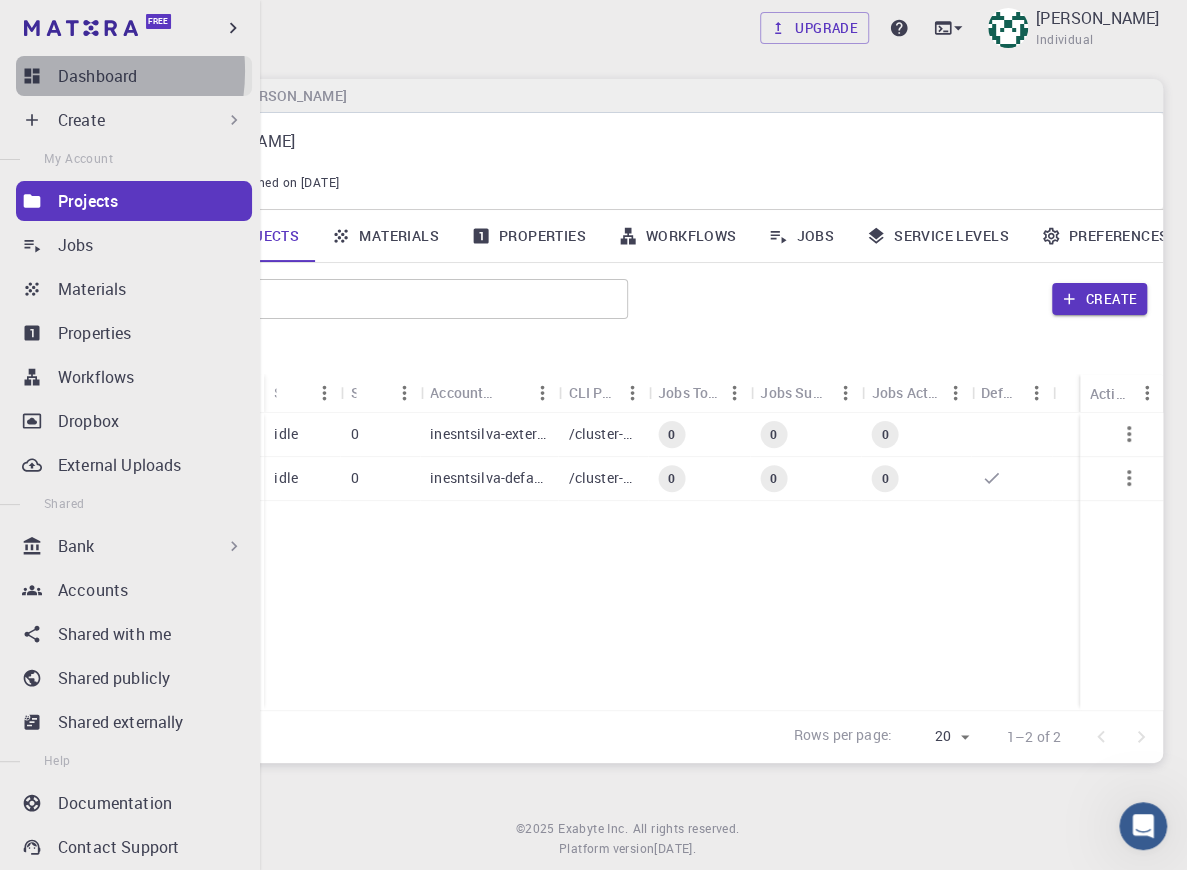 click on "Dashboard" at bounding box center [134, 76] 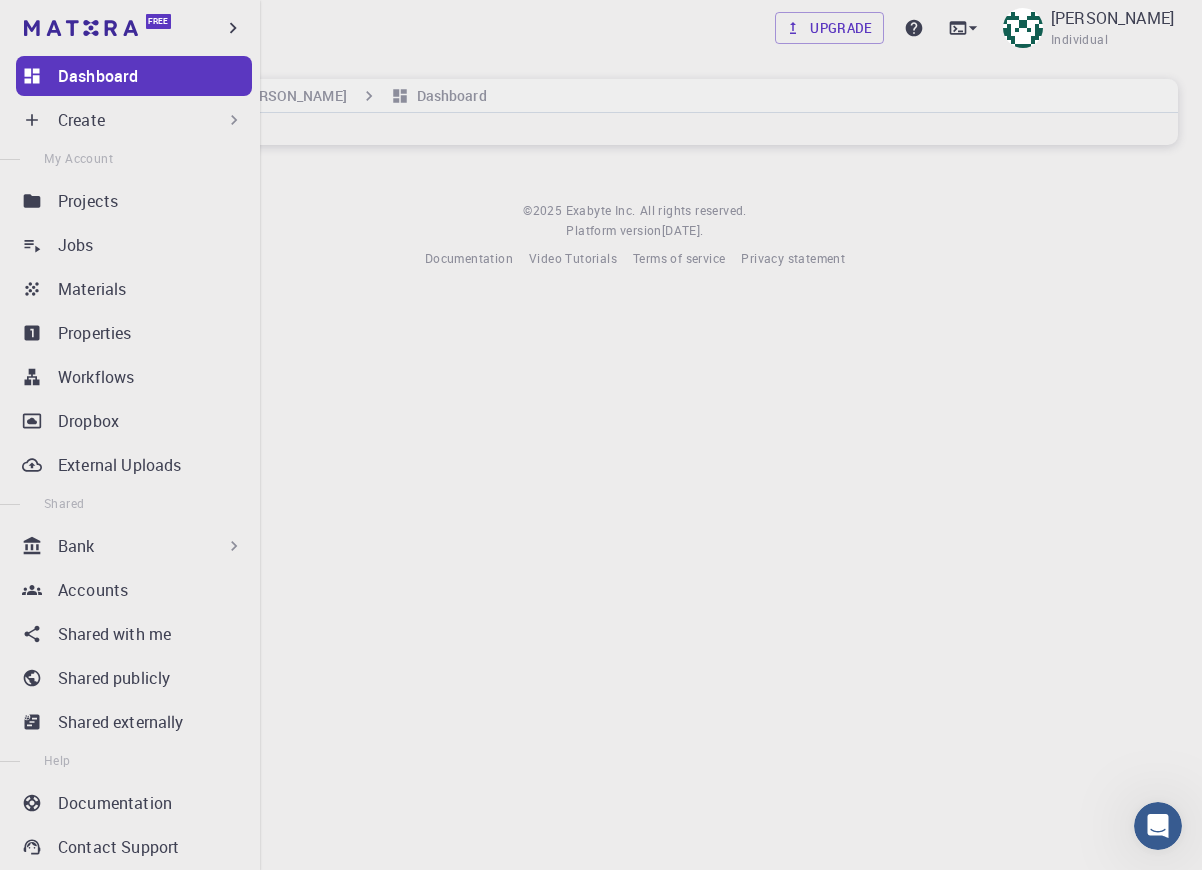 click on "Create" at bounding box center [81, 120] 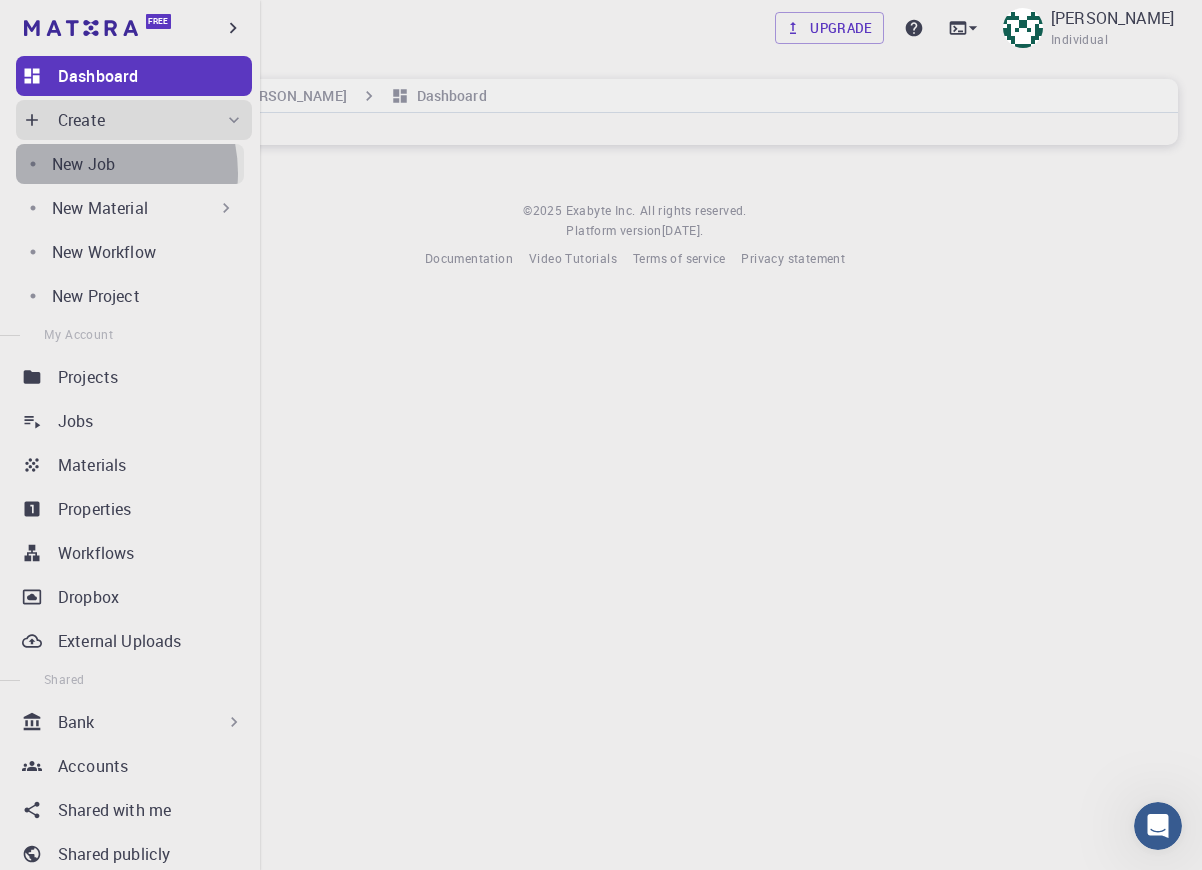 click on "New Job" at bounding box center (83, 164) 